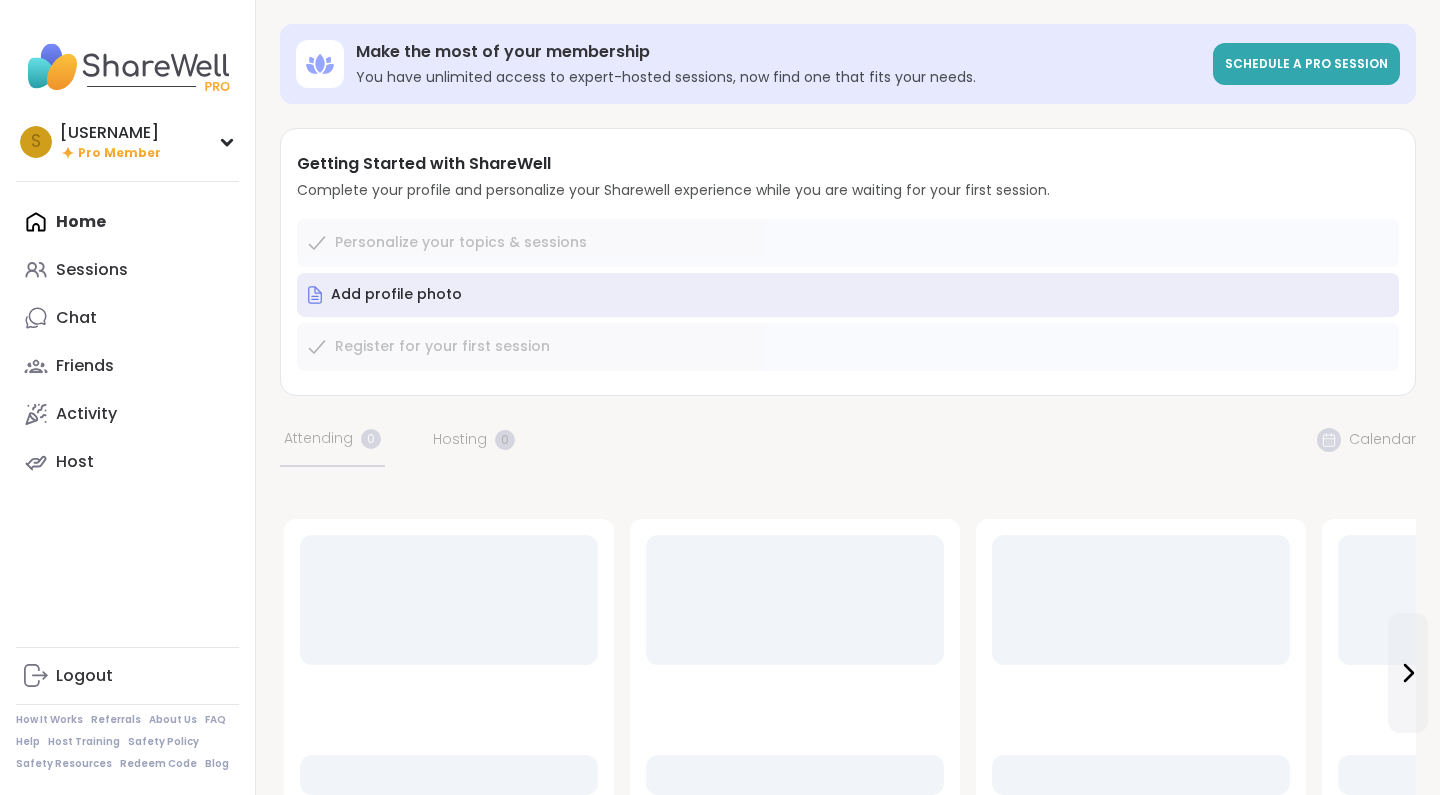 scroll, scrollTop: 0, scrollLeft: 0, axis: both 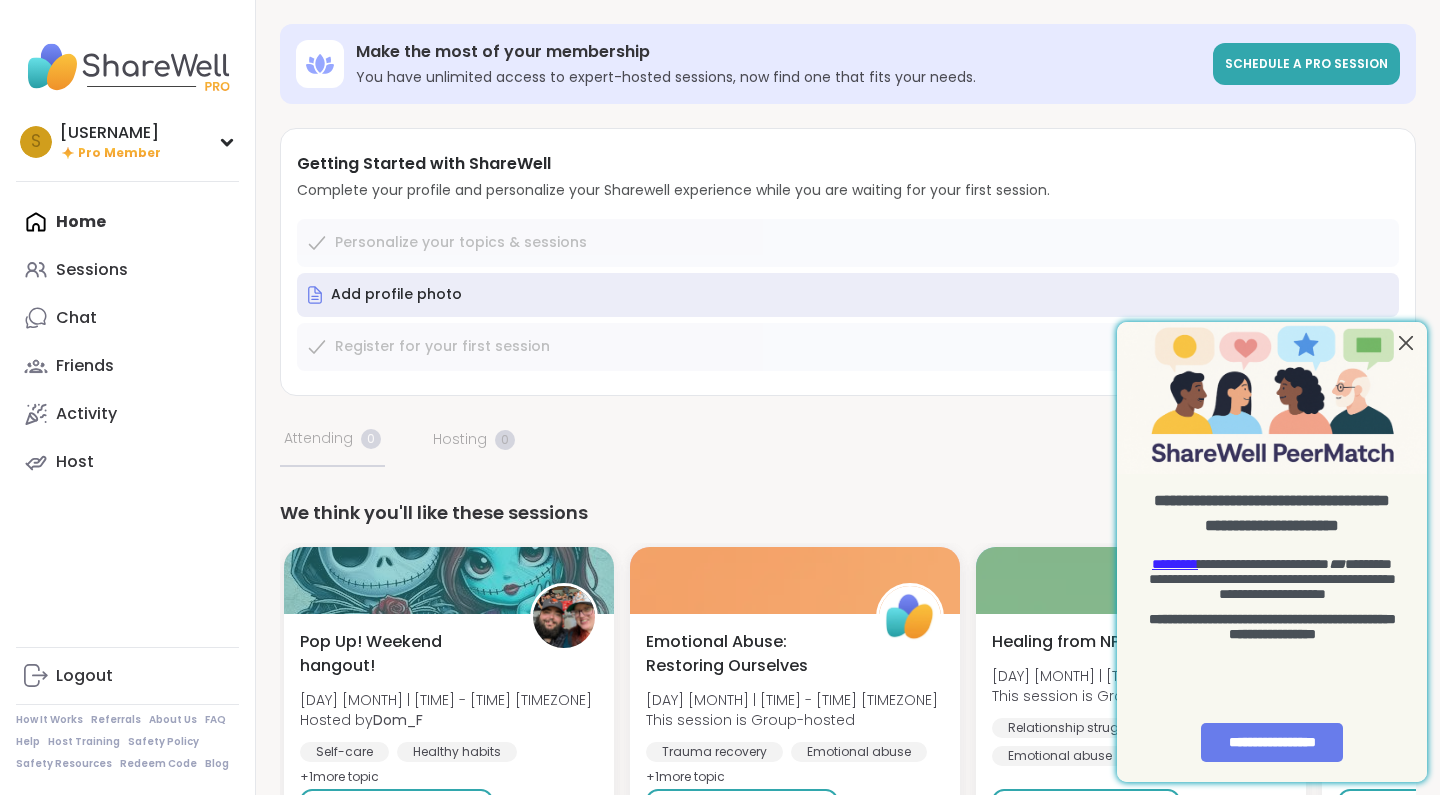click at bounding box center (1406, 343) 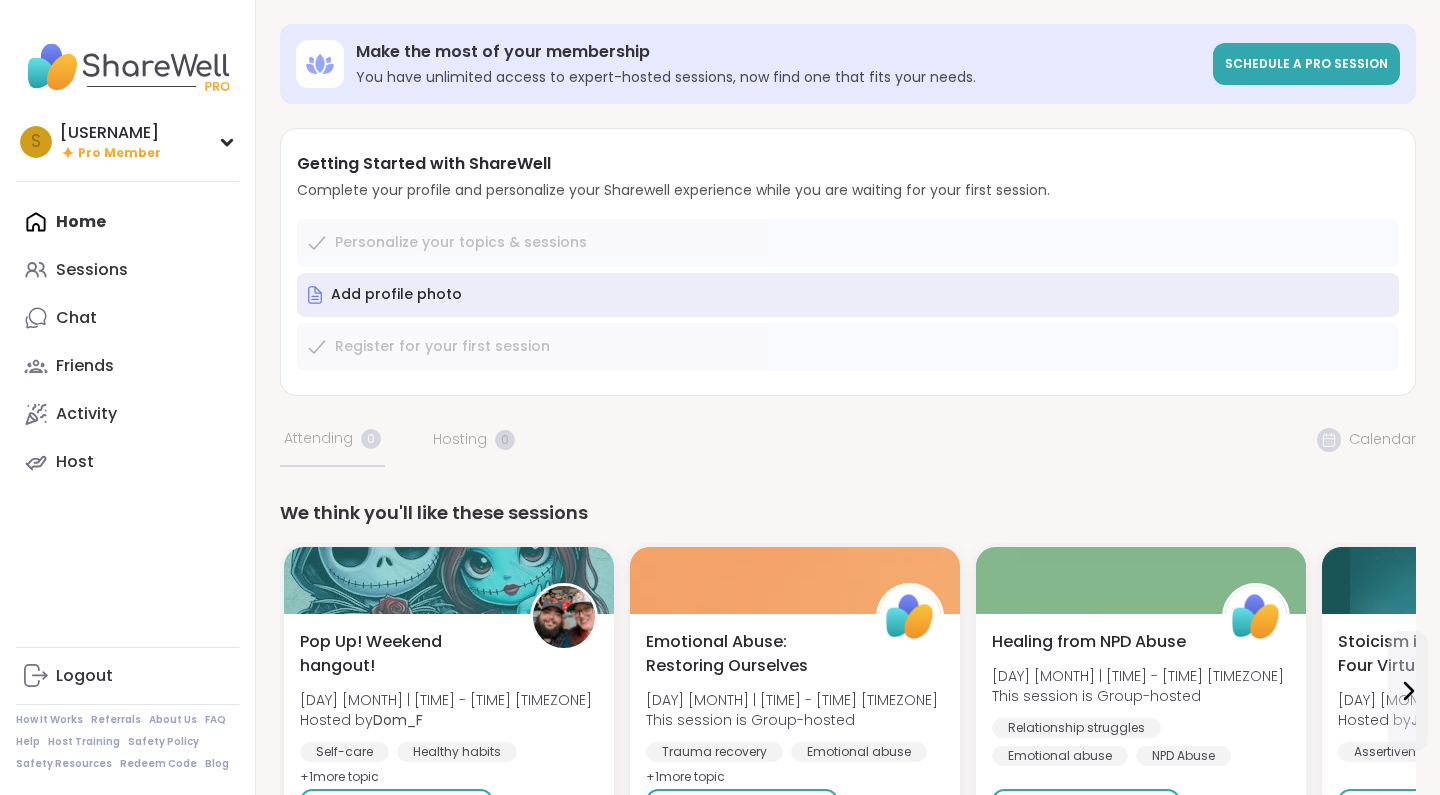 scroll, scrollTop: 372, scrollLeft: 0, axis: vertical 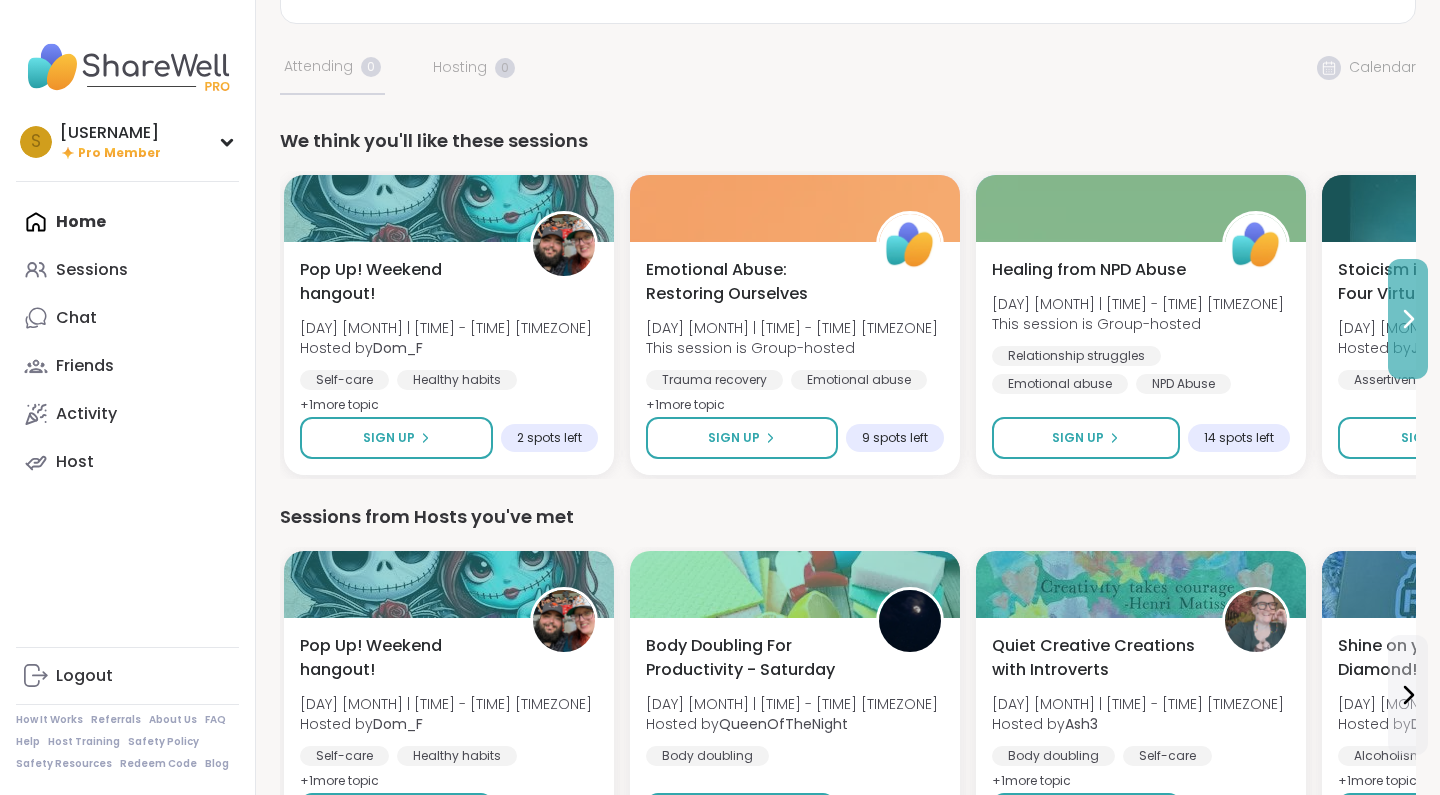 click 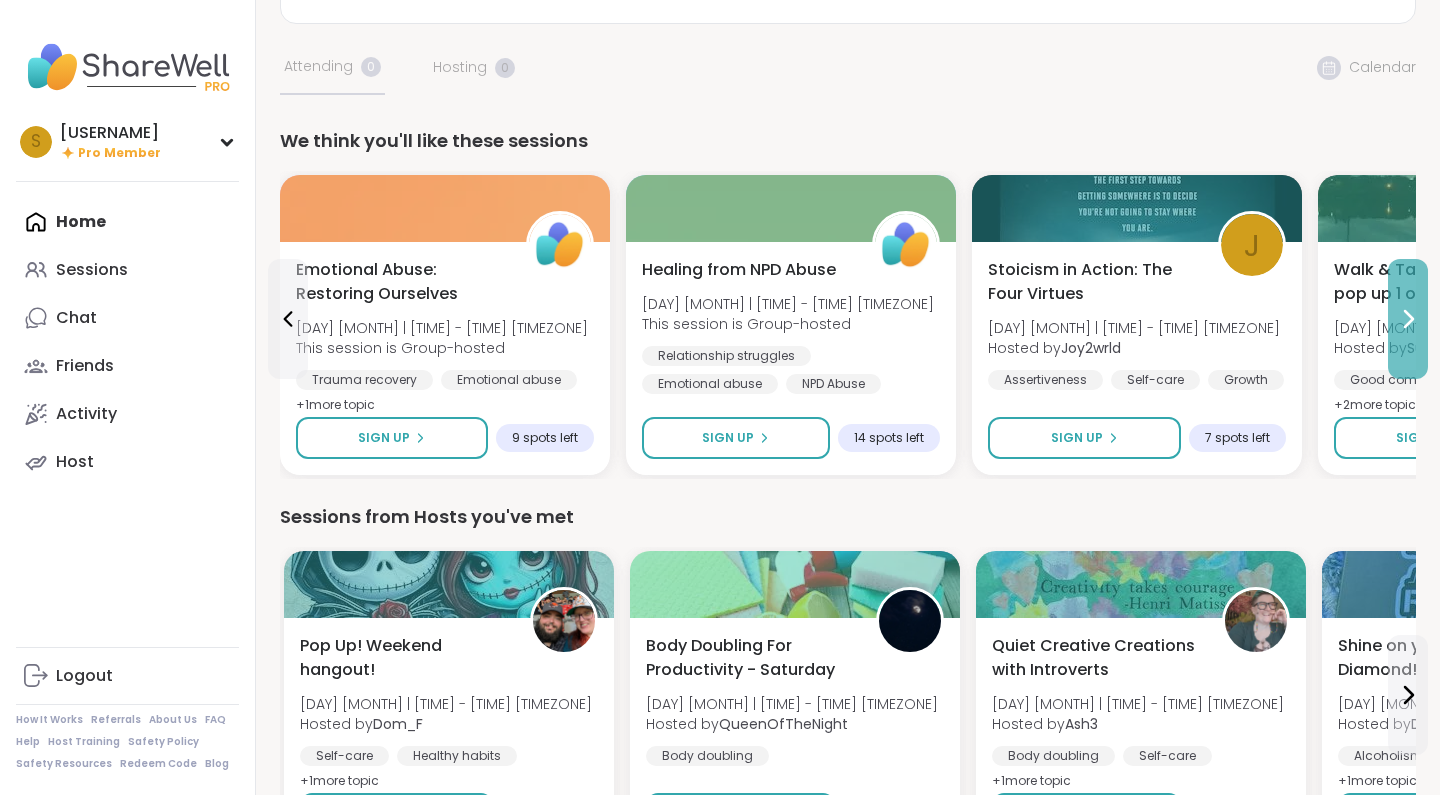 click 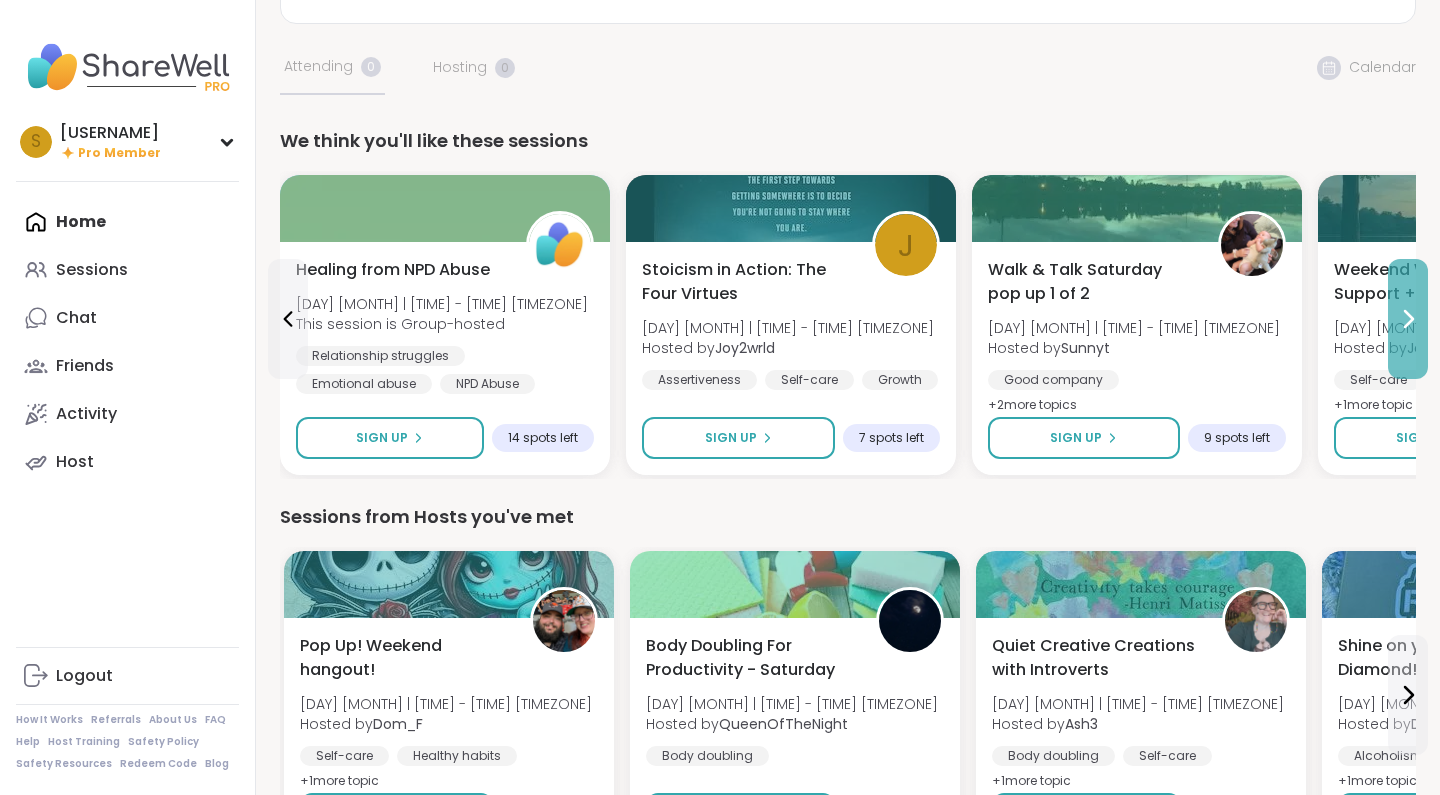 click 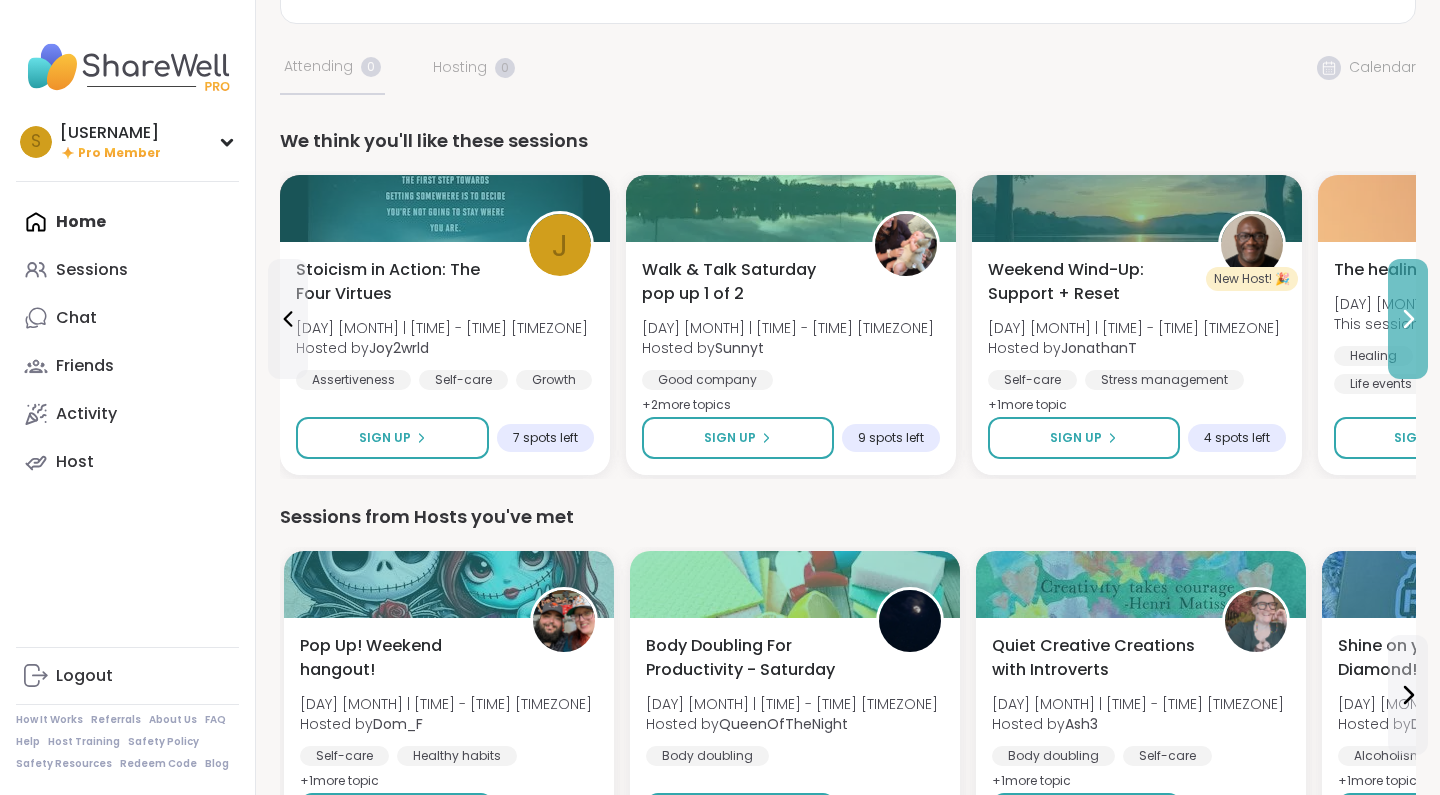 click 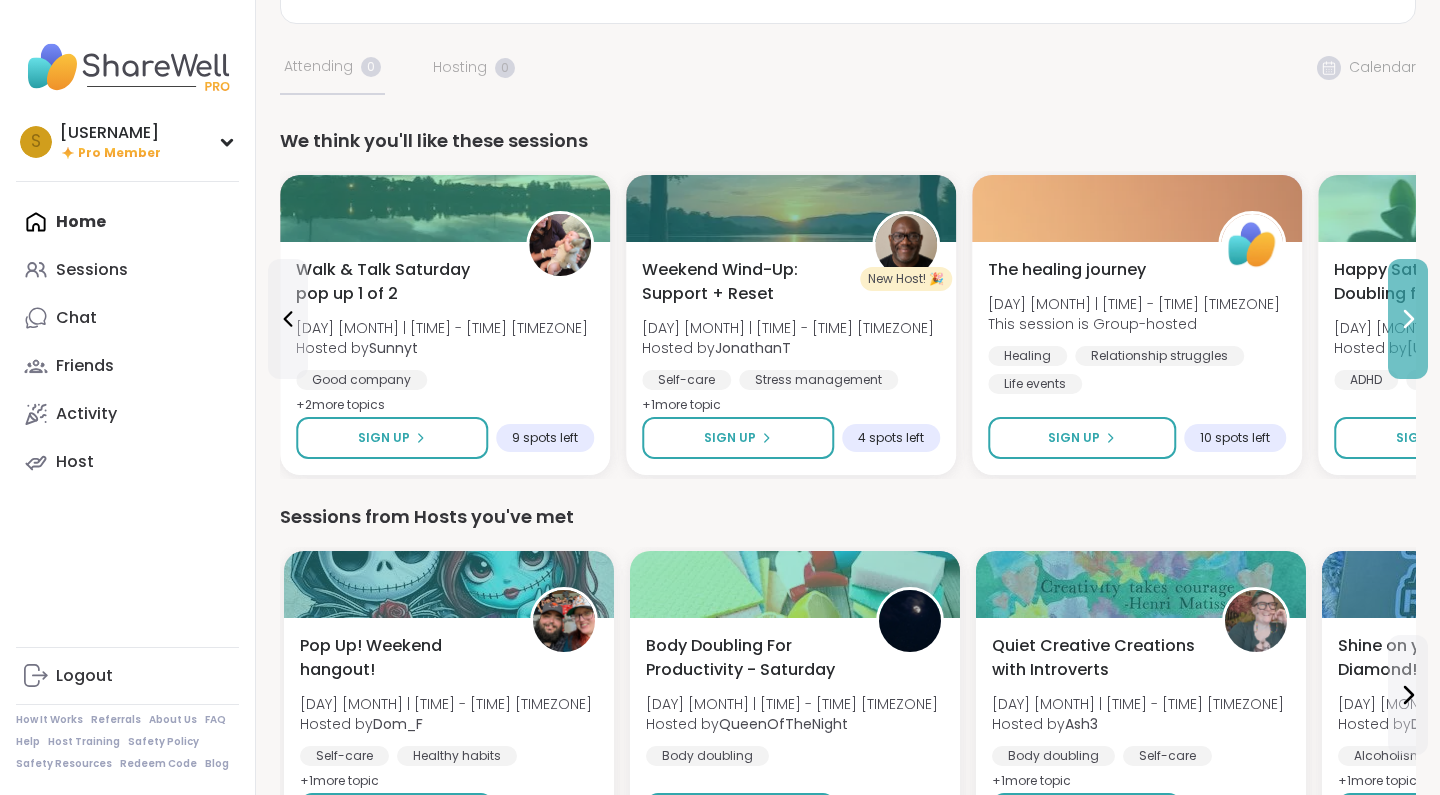 click 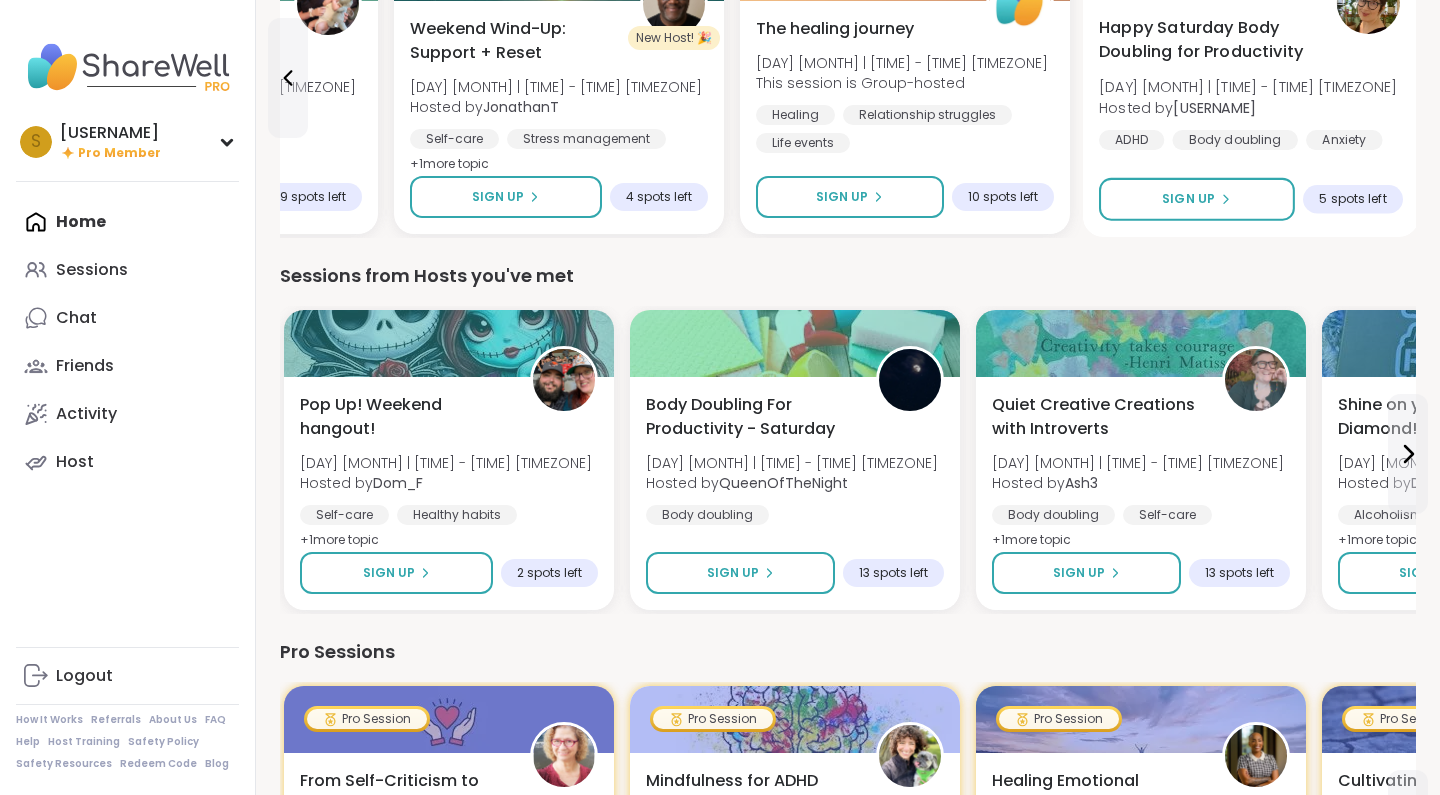 scroll, scrollTop: 654, scrollLeft: 0, axis: vertical 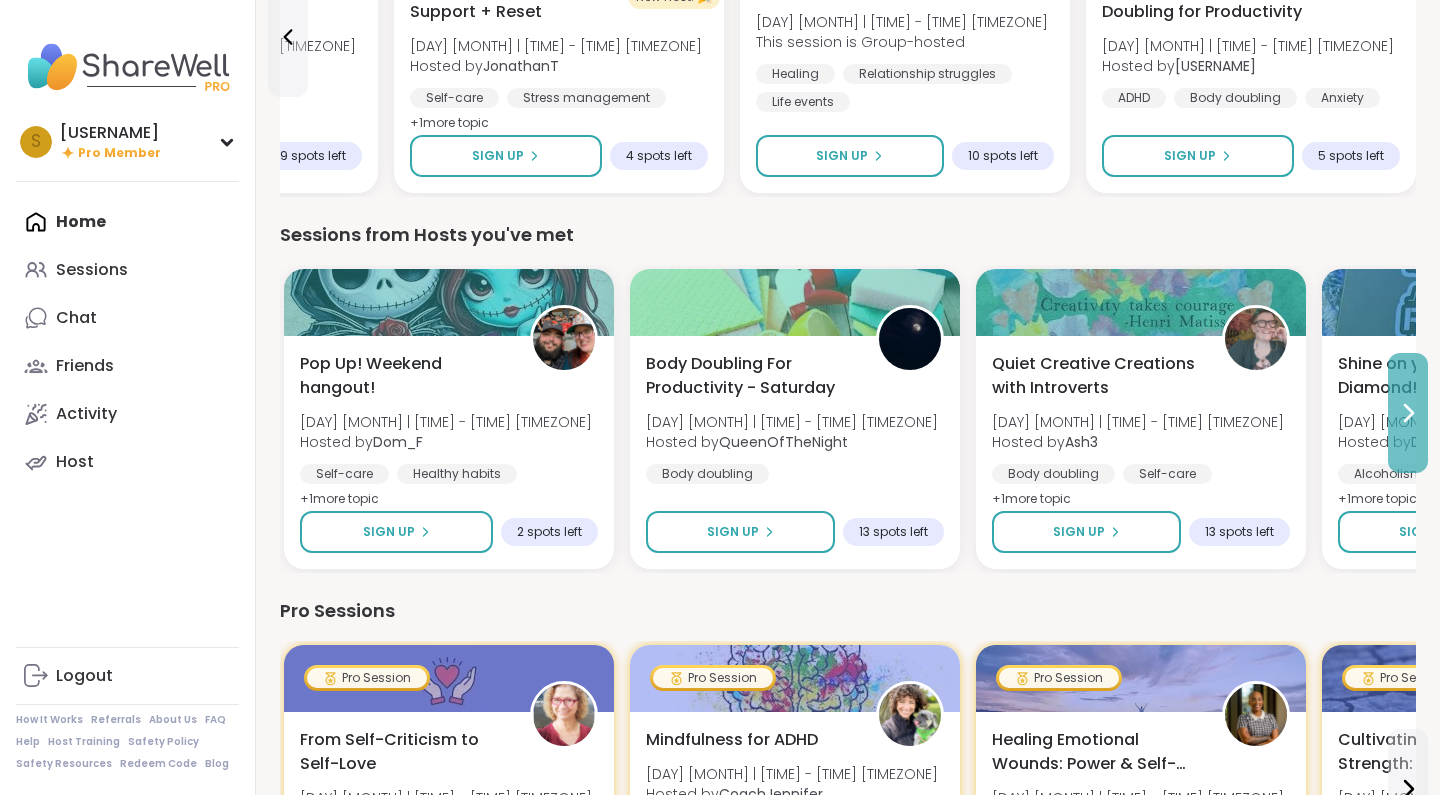 click 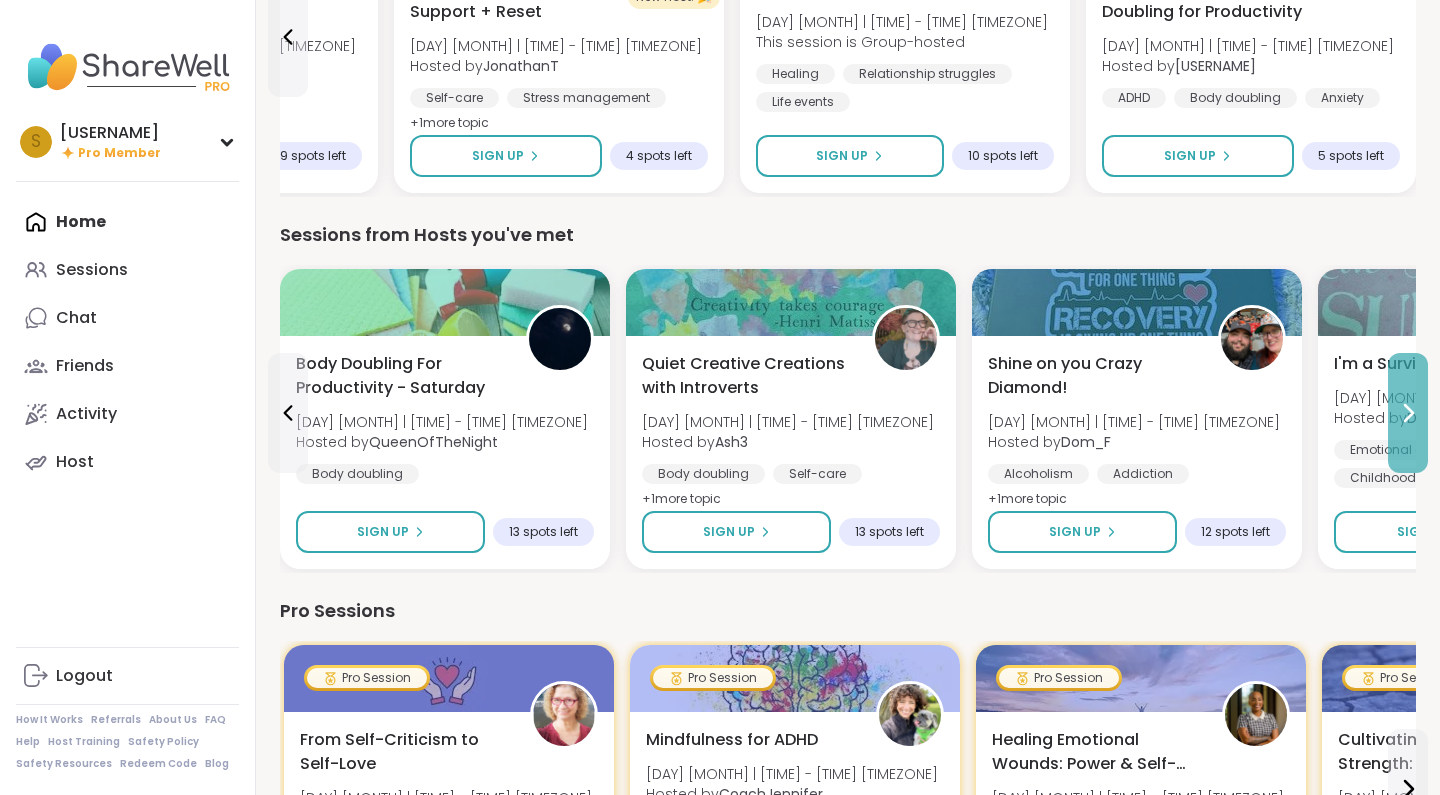 click 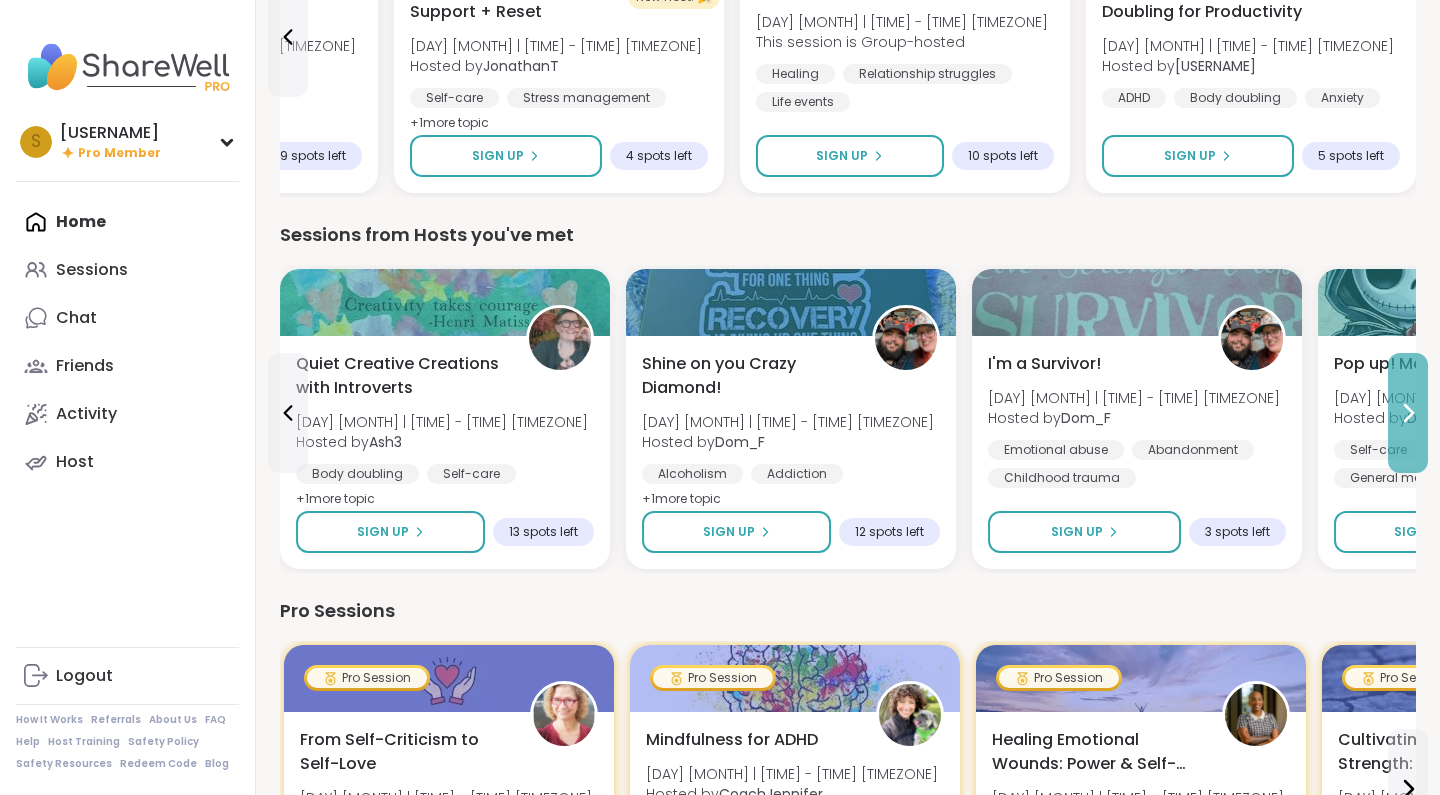 click 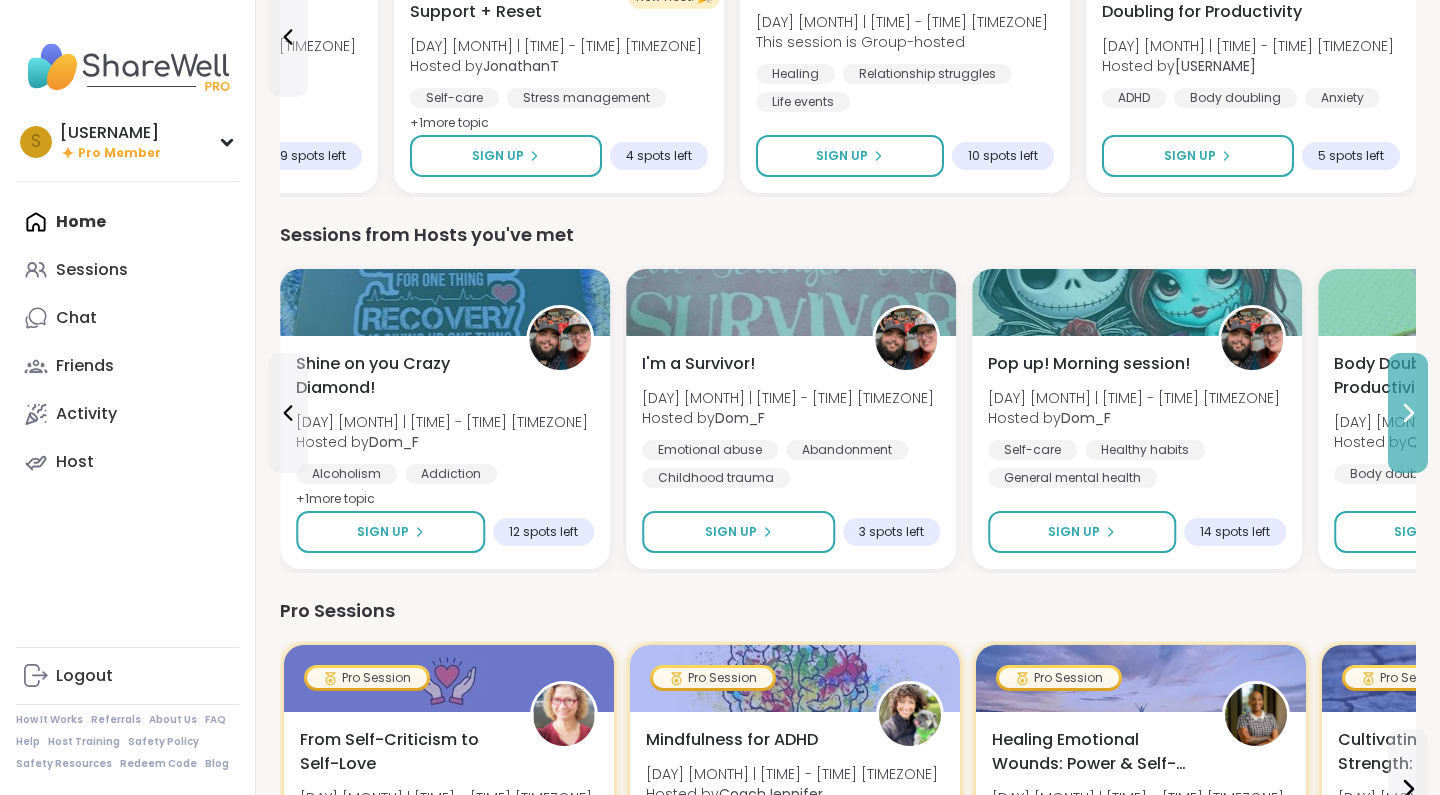 click 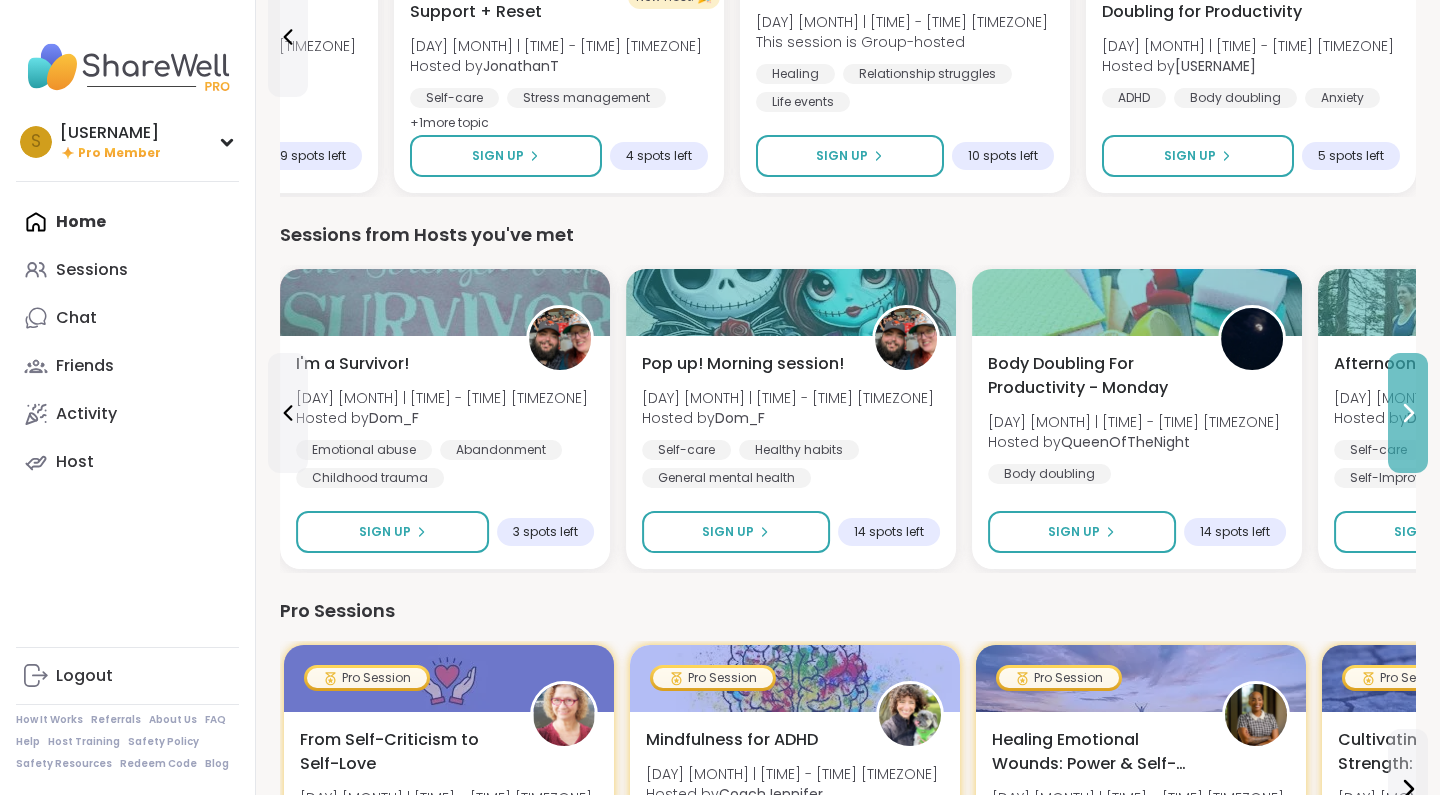click 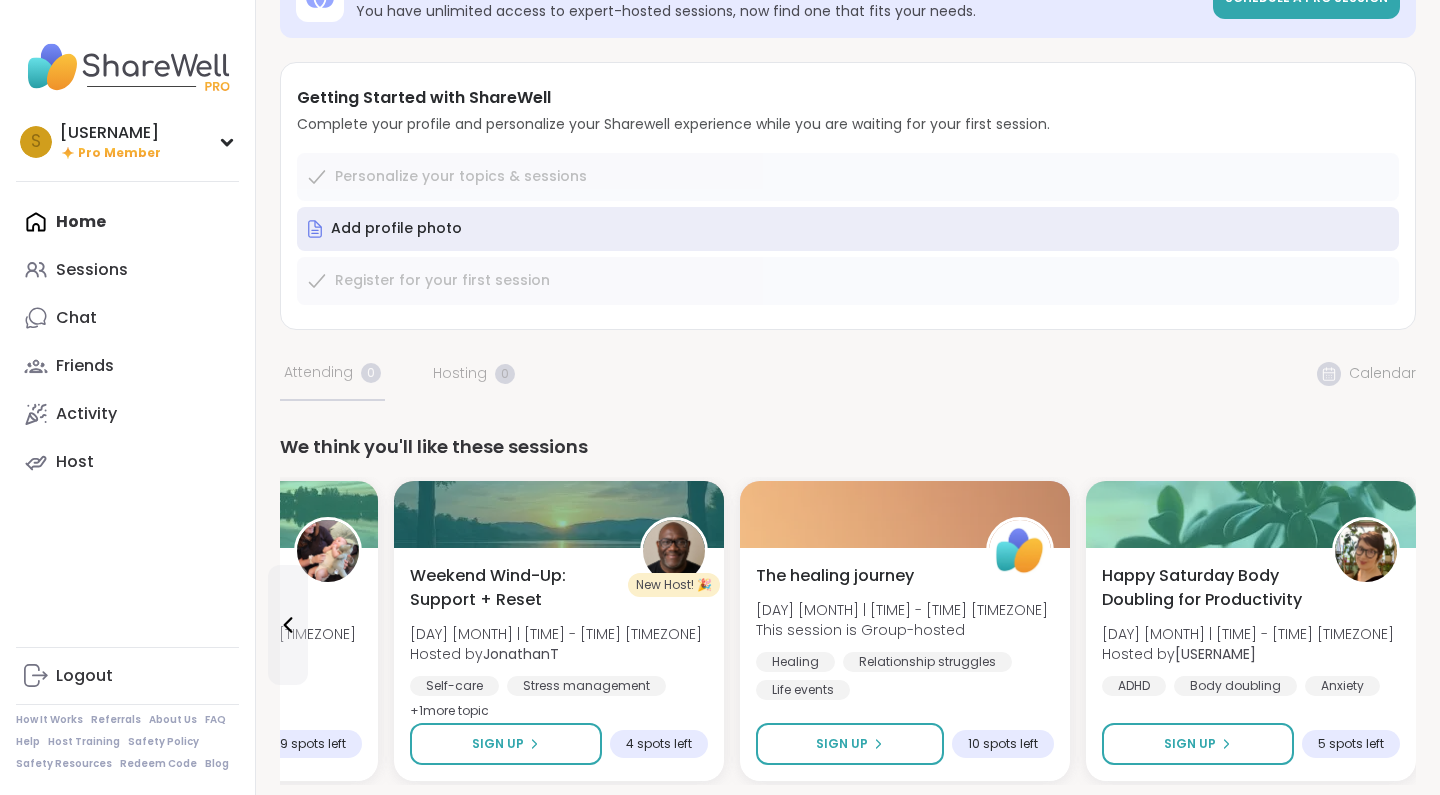 scroll, scrollTop: 441, scrollLeft: 0, axis: vertical 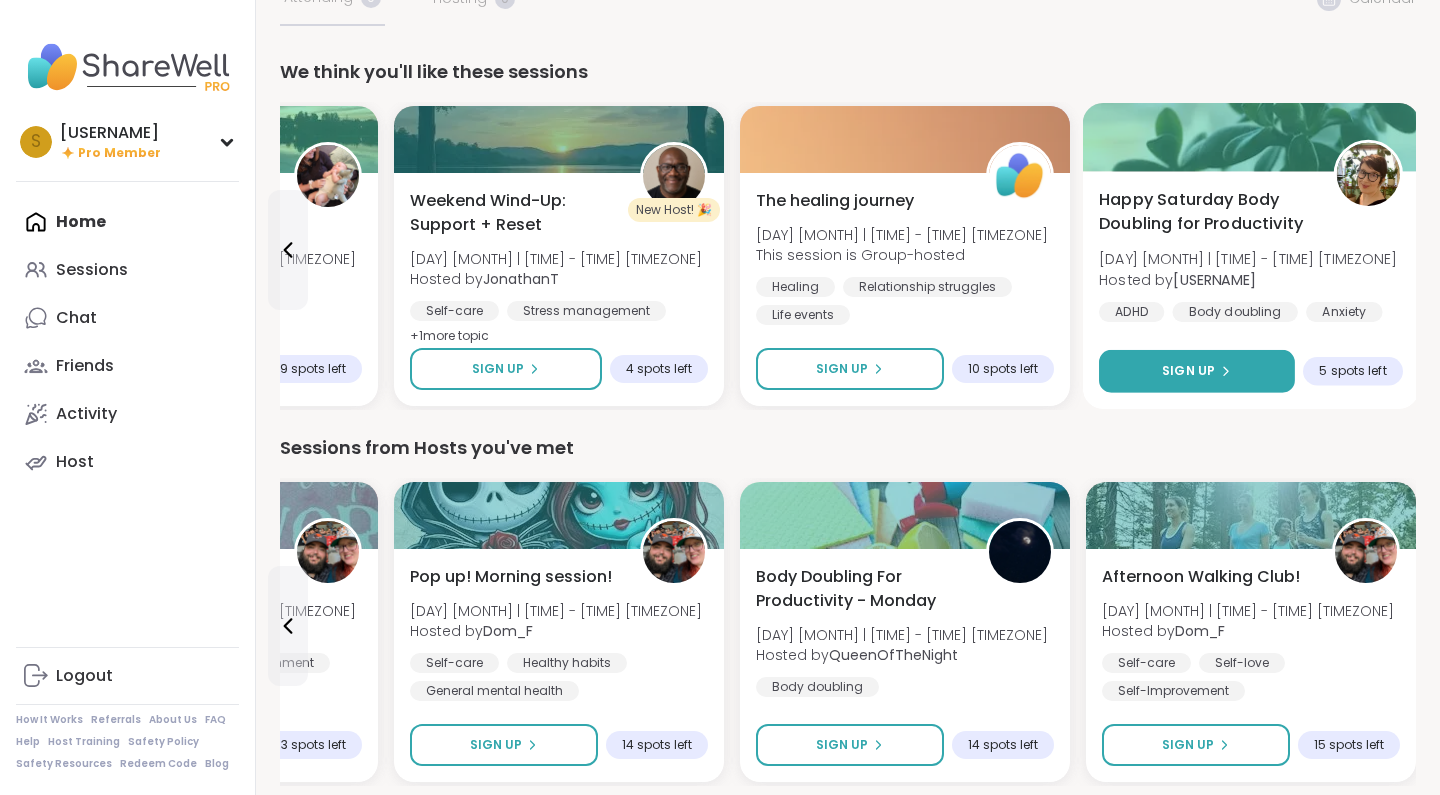 click on "Sign Up" at bounding box center [1188, 371] 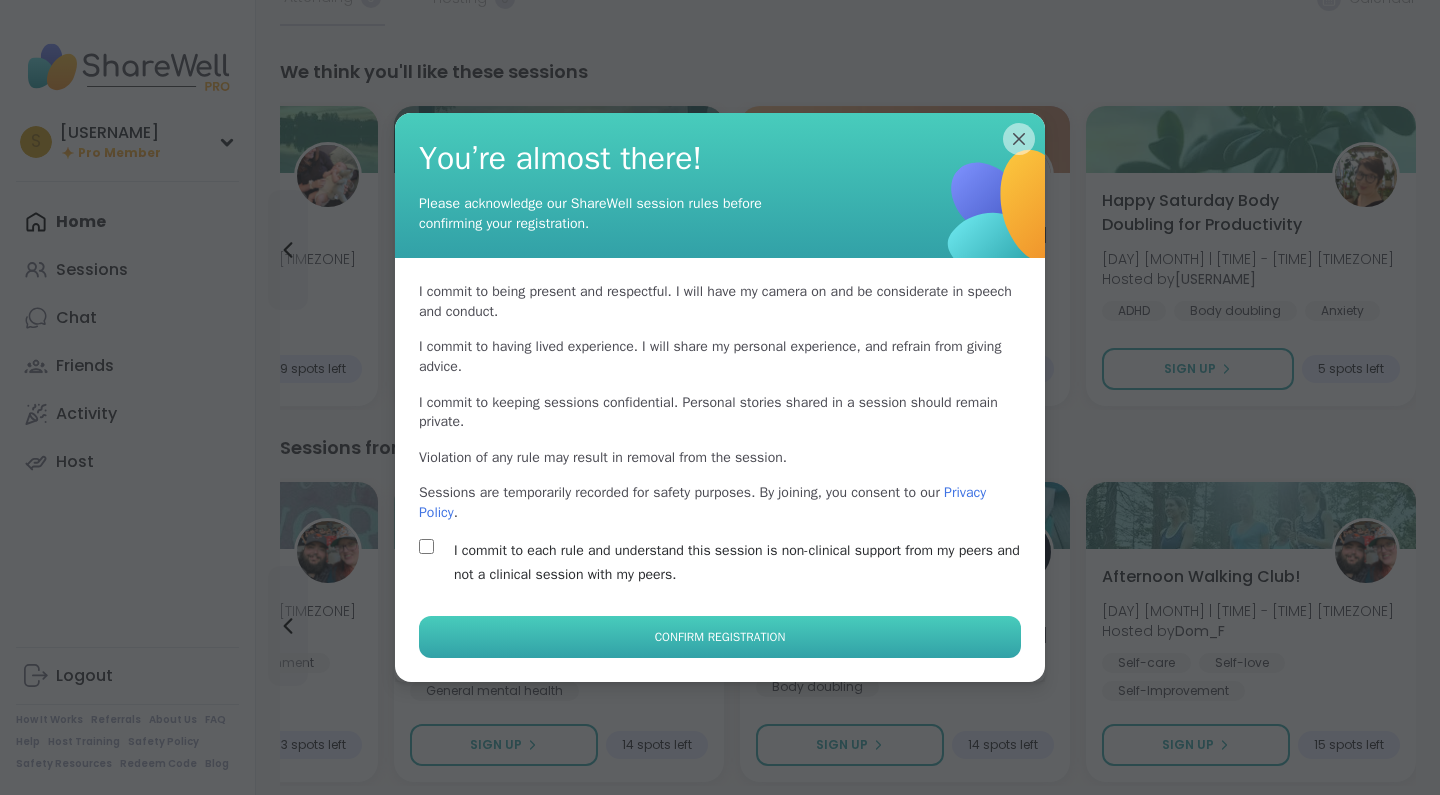 click on "Confirm Registration" at bounding box center (720, 637) 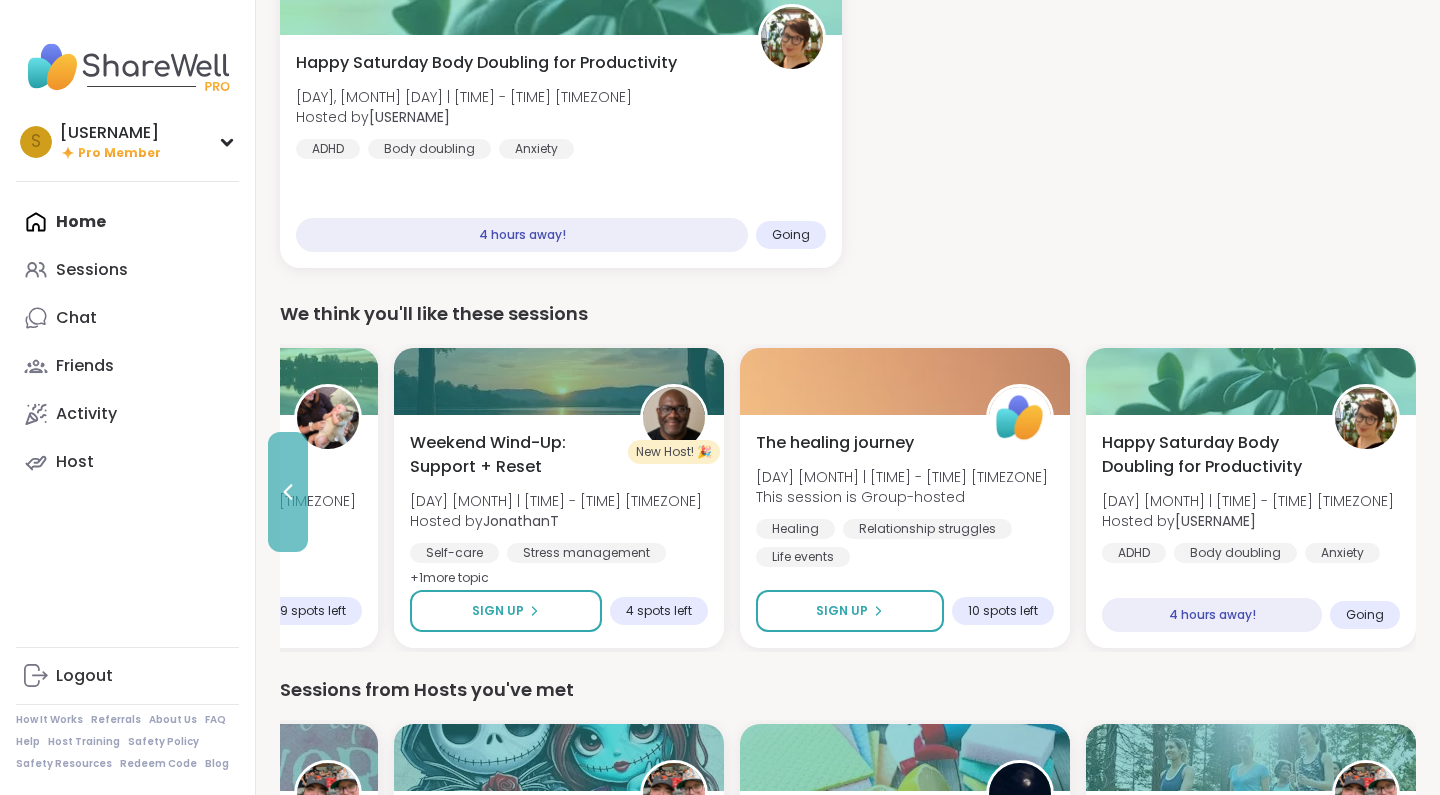 click at bounding box center [288, 492] 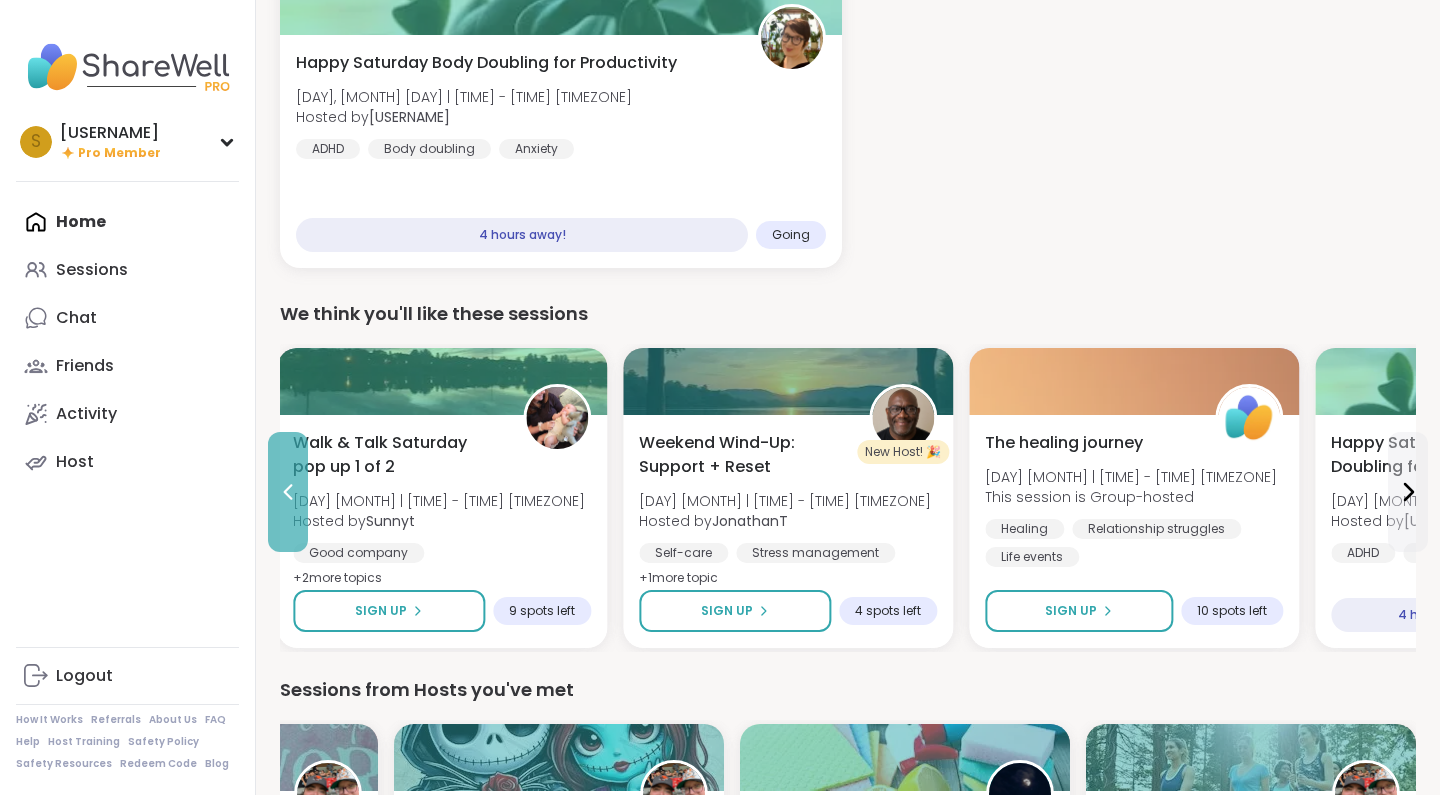 click at bounding box center (288, 492) 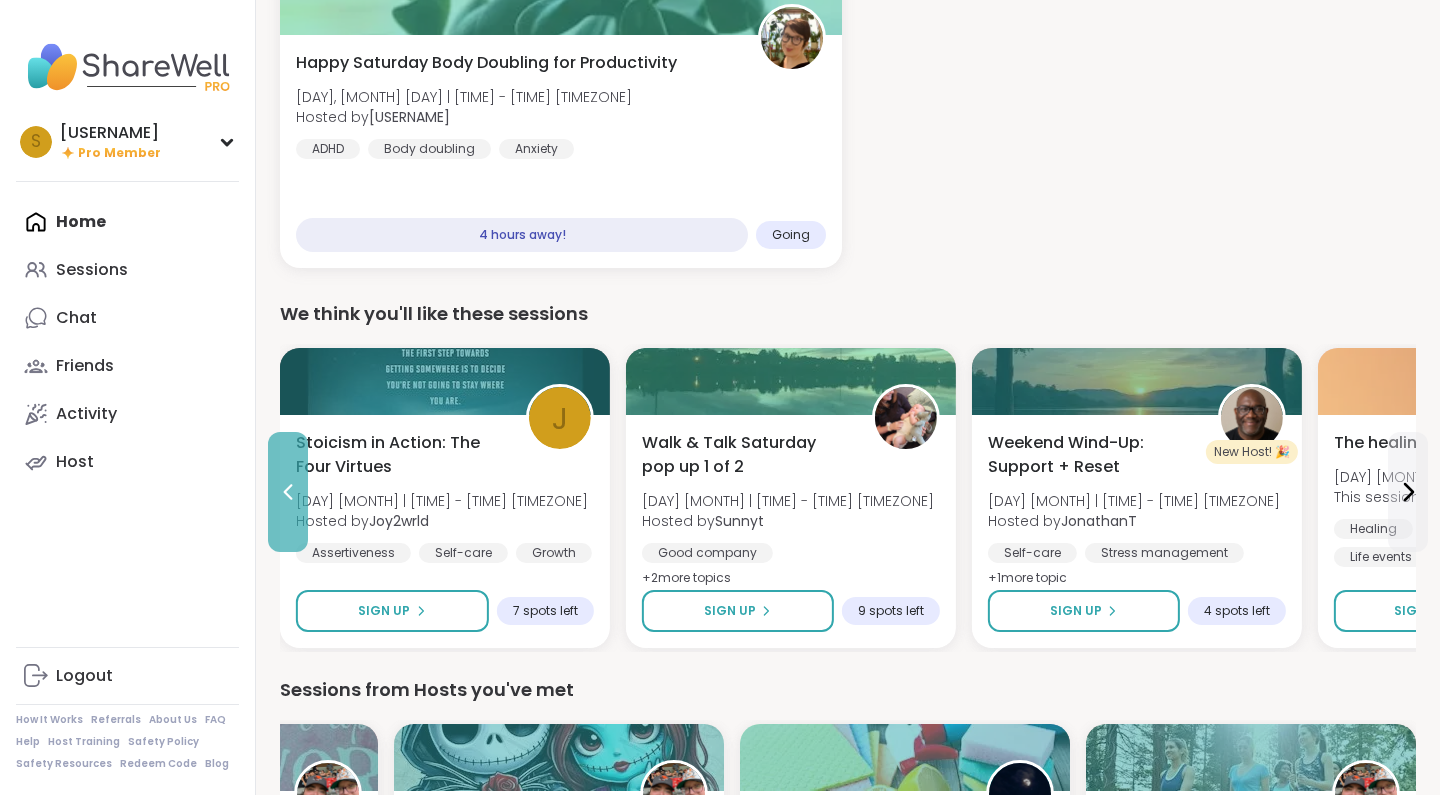 click at bounding box center [288, 492] 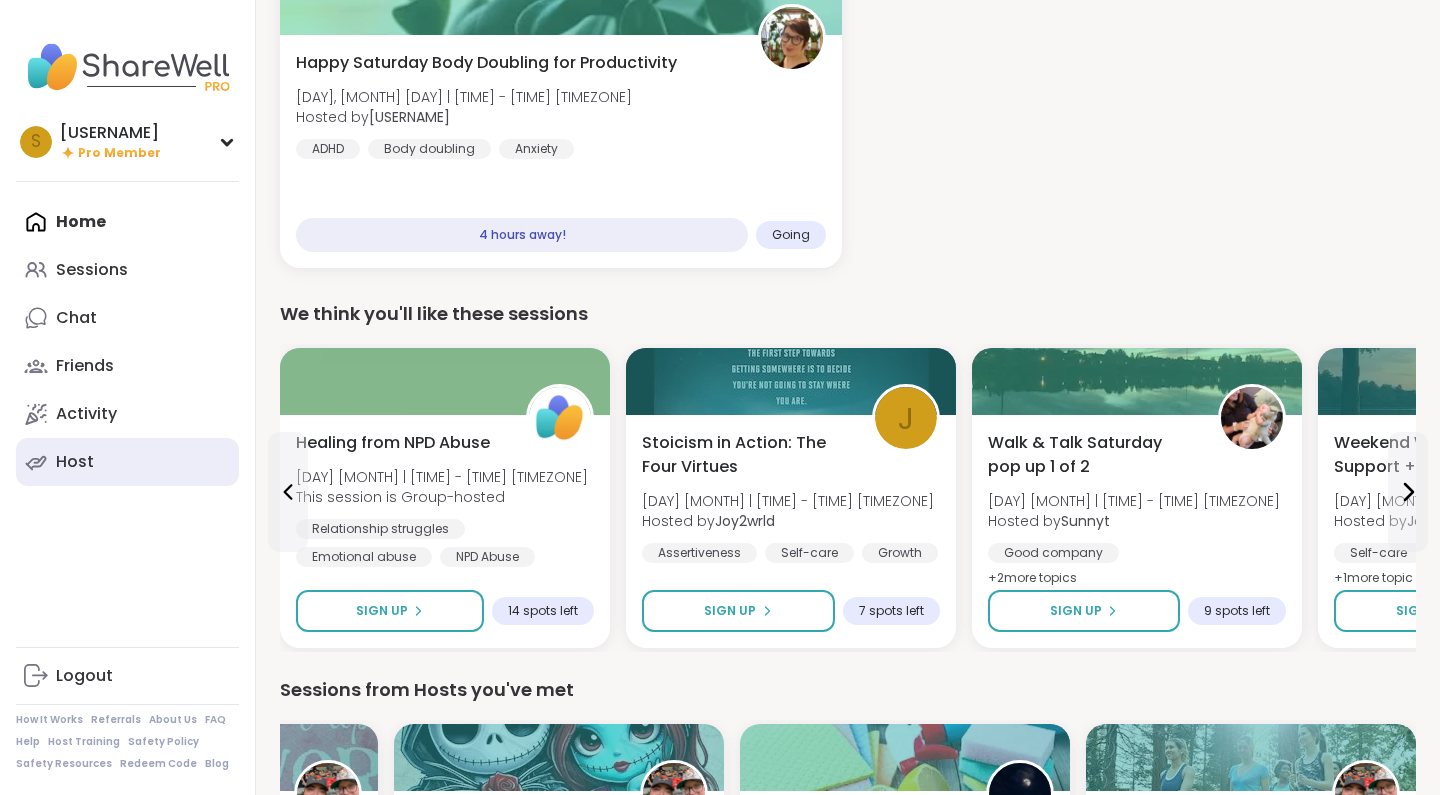 click on "Host" at bounding box center [127, 462] 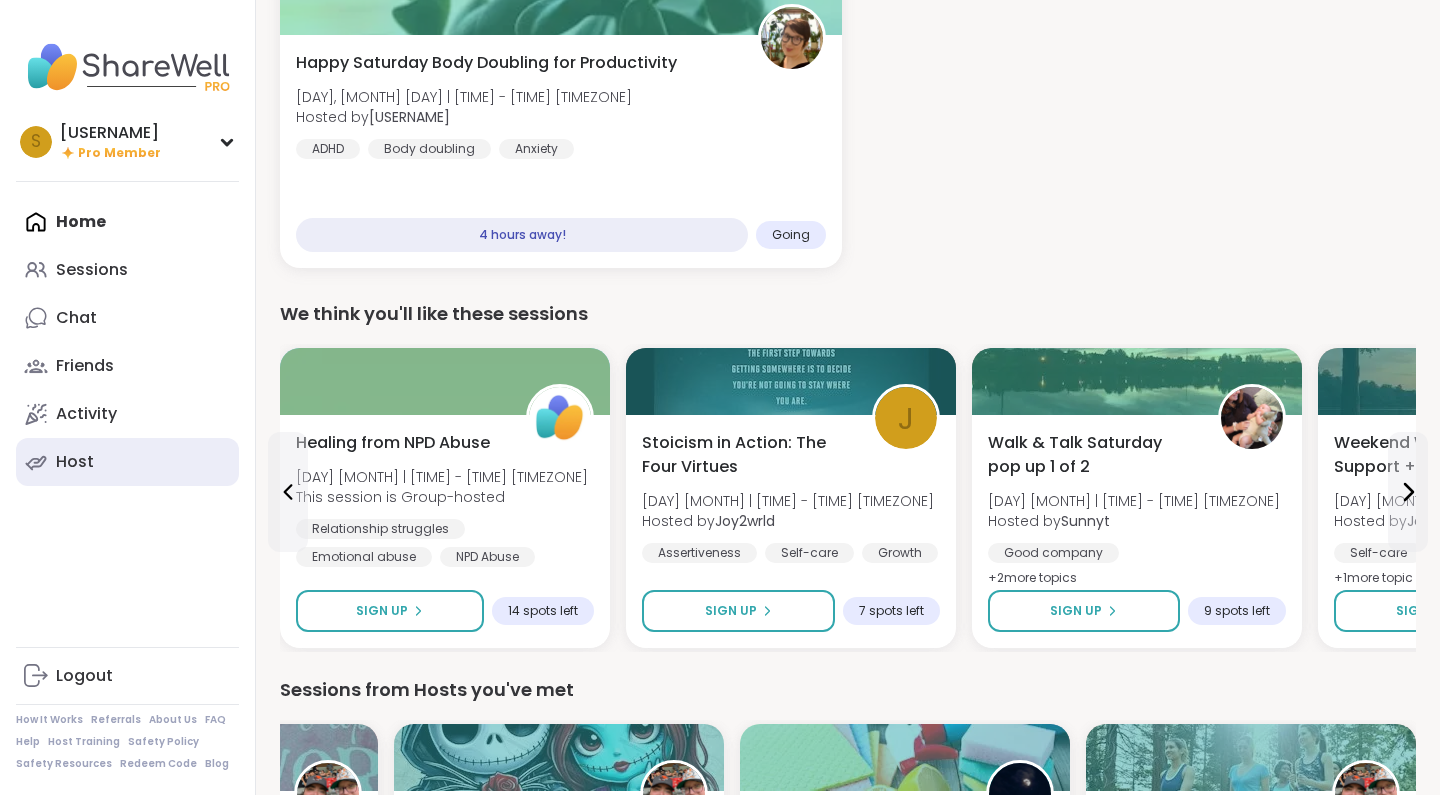 scroll, scrollTop: 0, scrollLeft: 0, axis: both 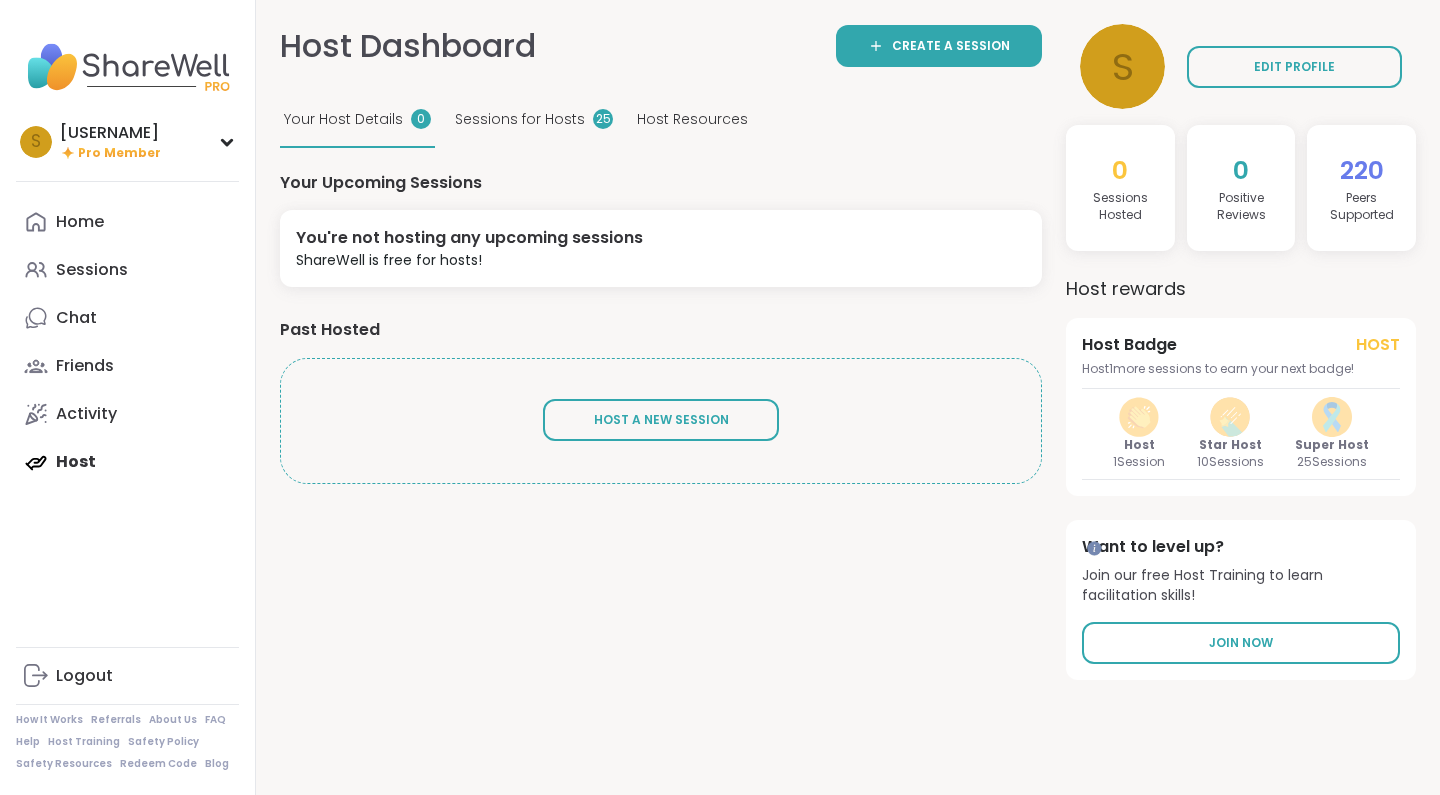 click on "Sessions for Hosts" at bounding box center (520, 119) 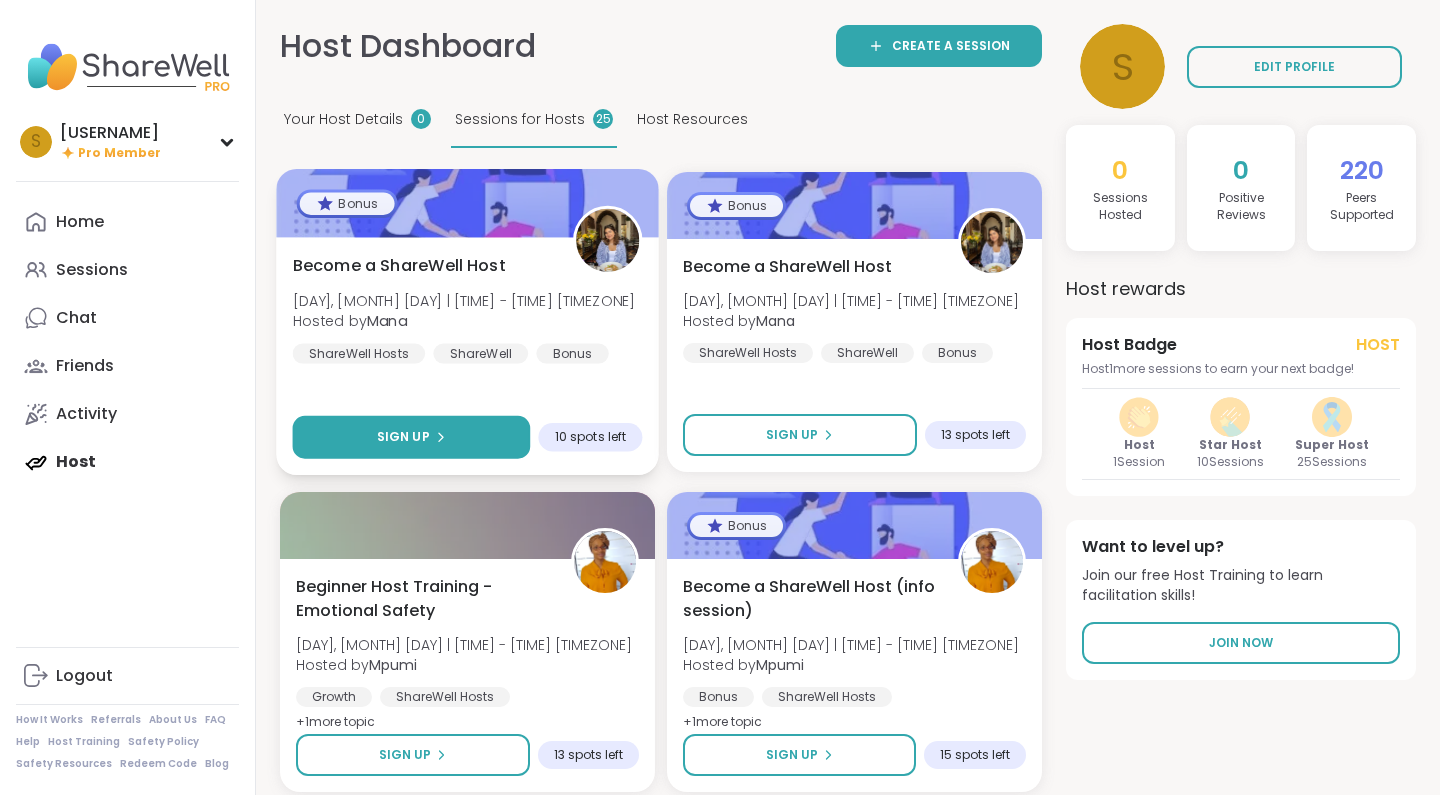 click on "Sign Up" at bounding box center (403, 437) 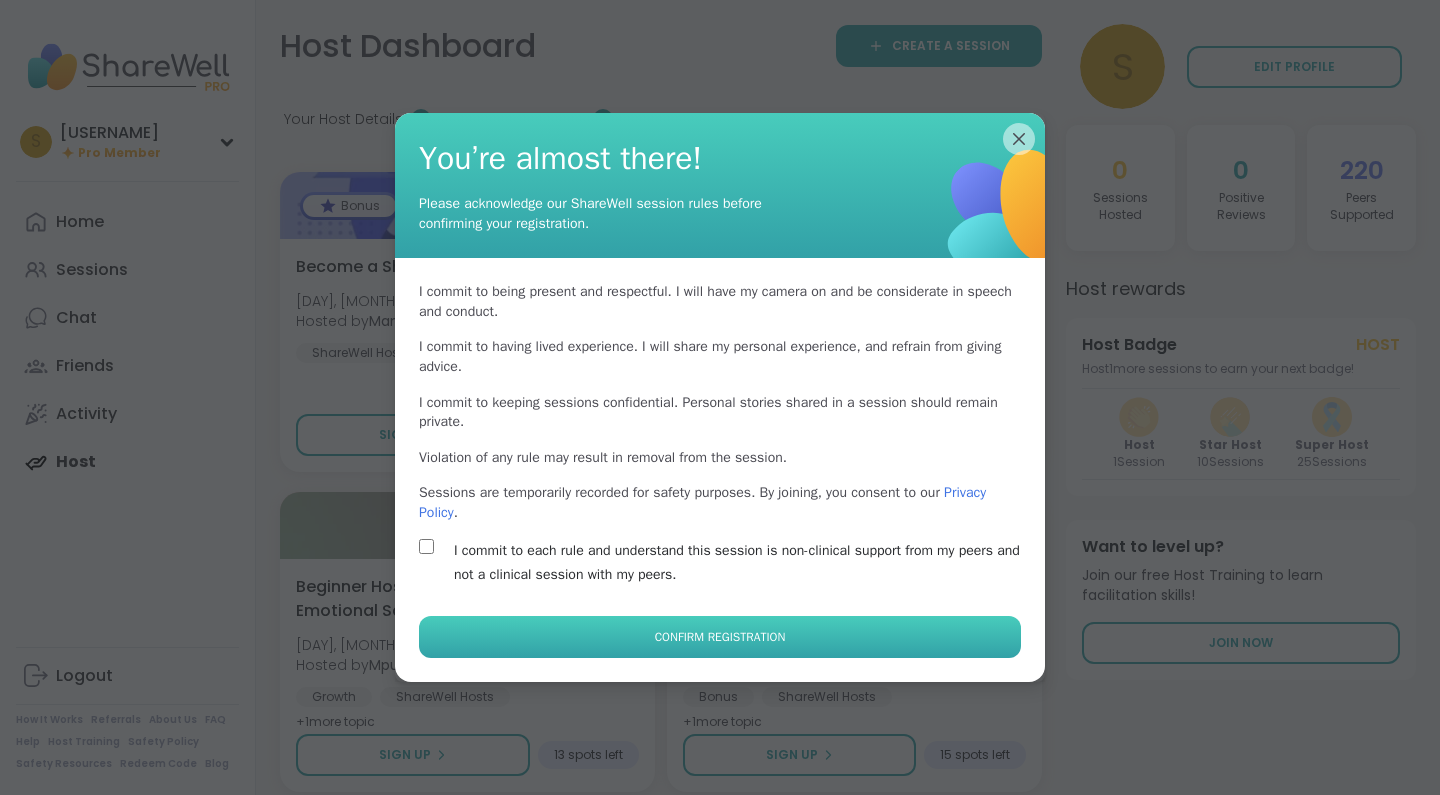 click on "Confirm Registration" at bounding box center (720, 637) 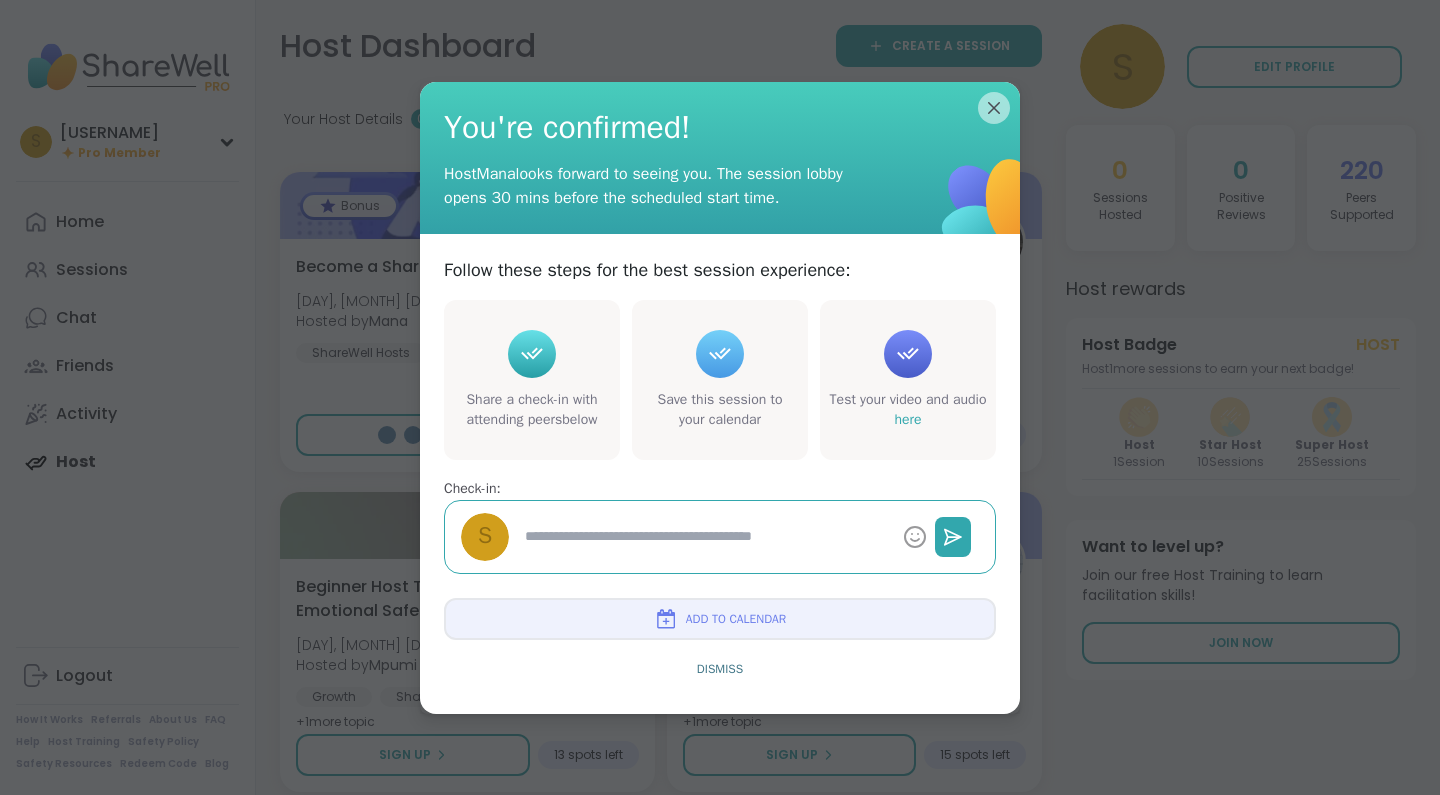 type on "*" 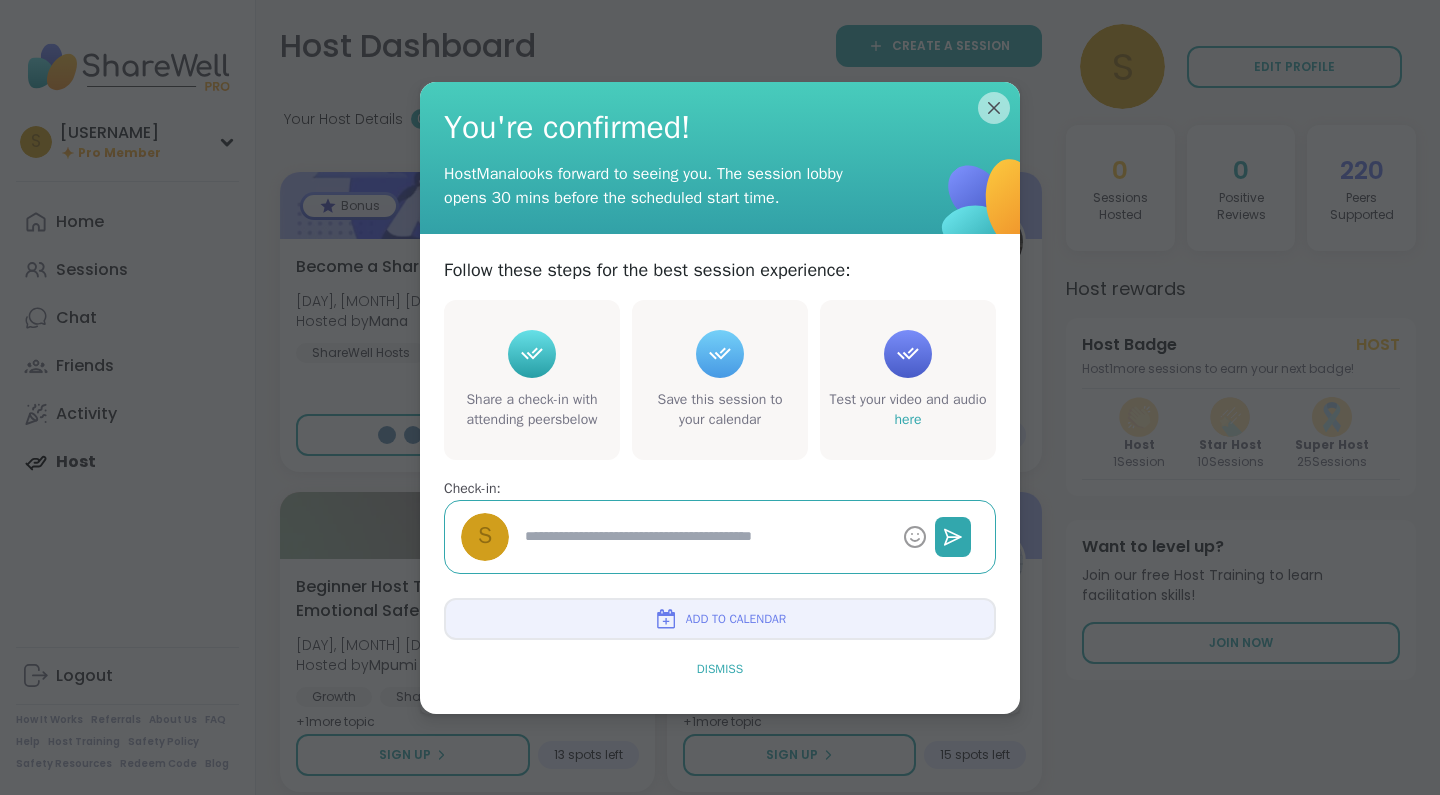 click on "Dismiss" at bounding box center (720, 669) 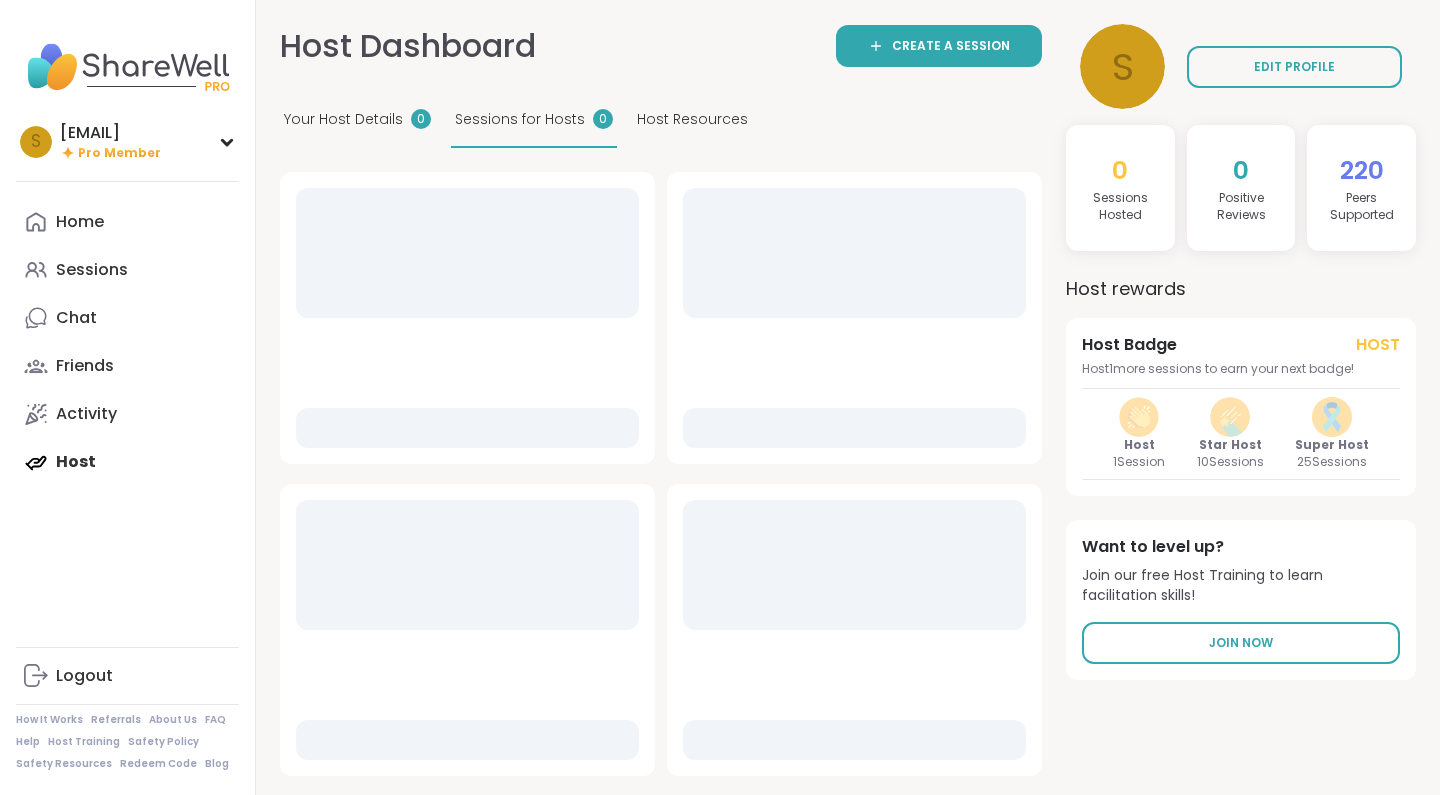 scroll, scrollTop: 0, scrollLeft: 0, axis: both 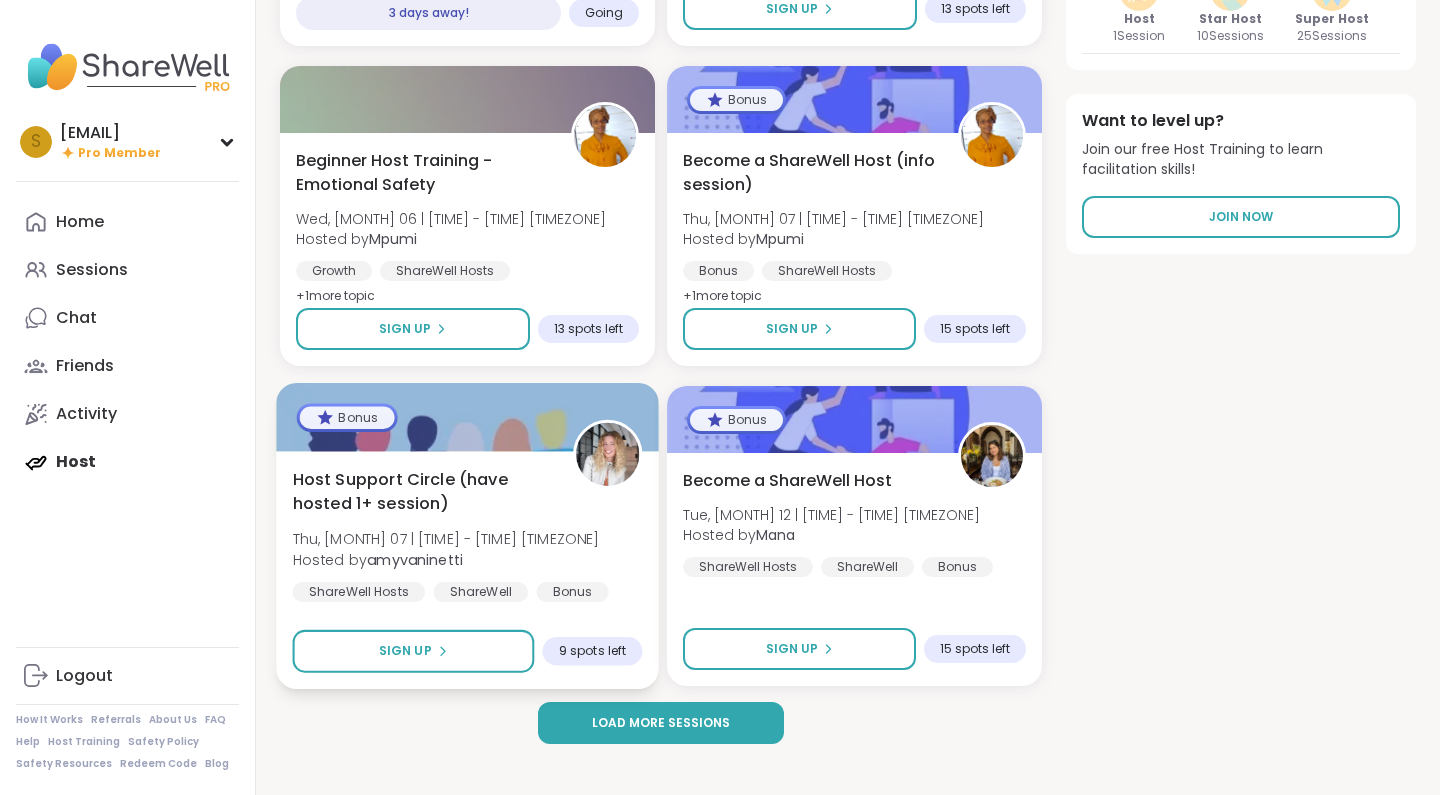click at bounding box center (607, 454) 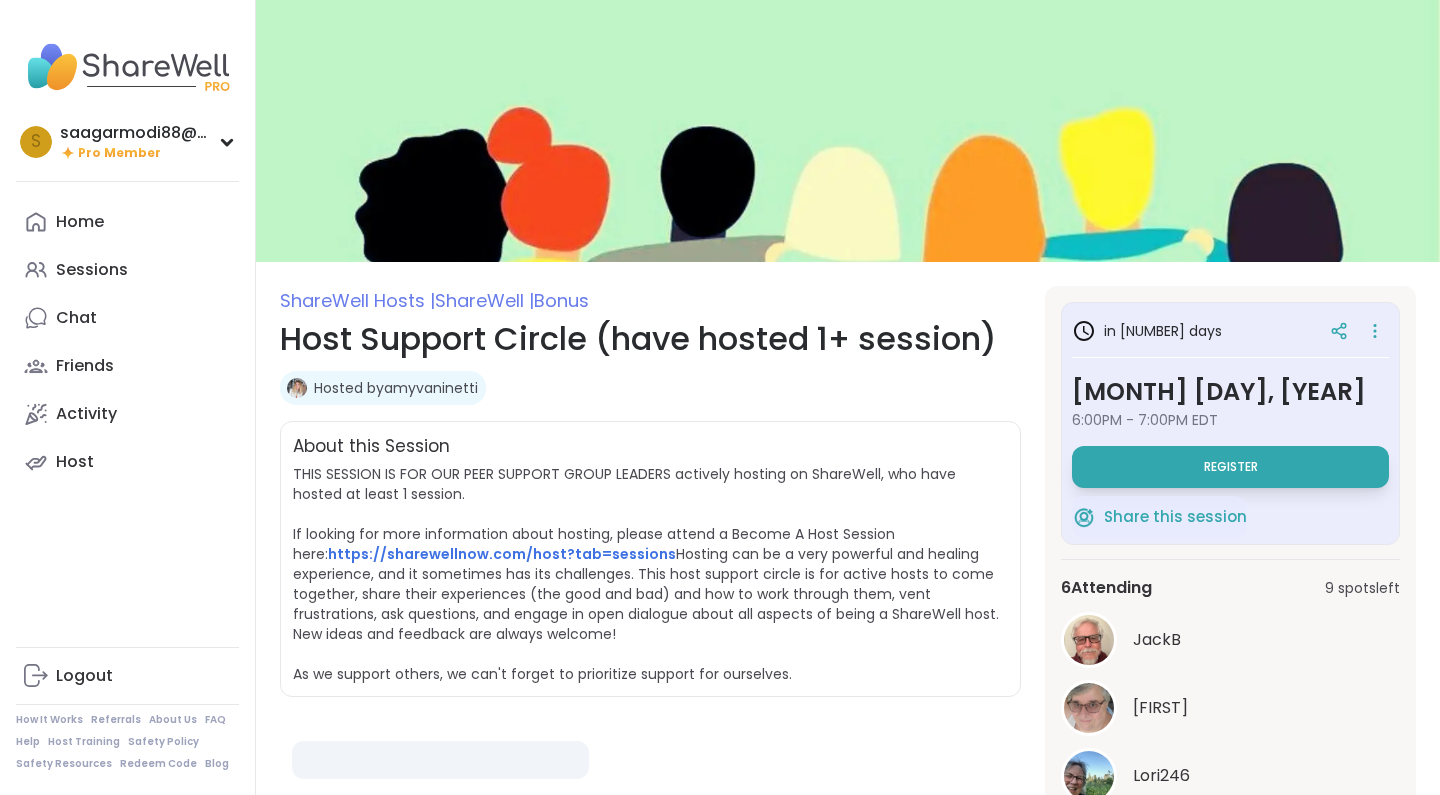 scroll, scrollTop: 0, scrollLeft: 0, axis: both 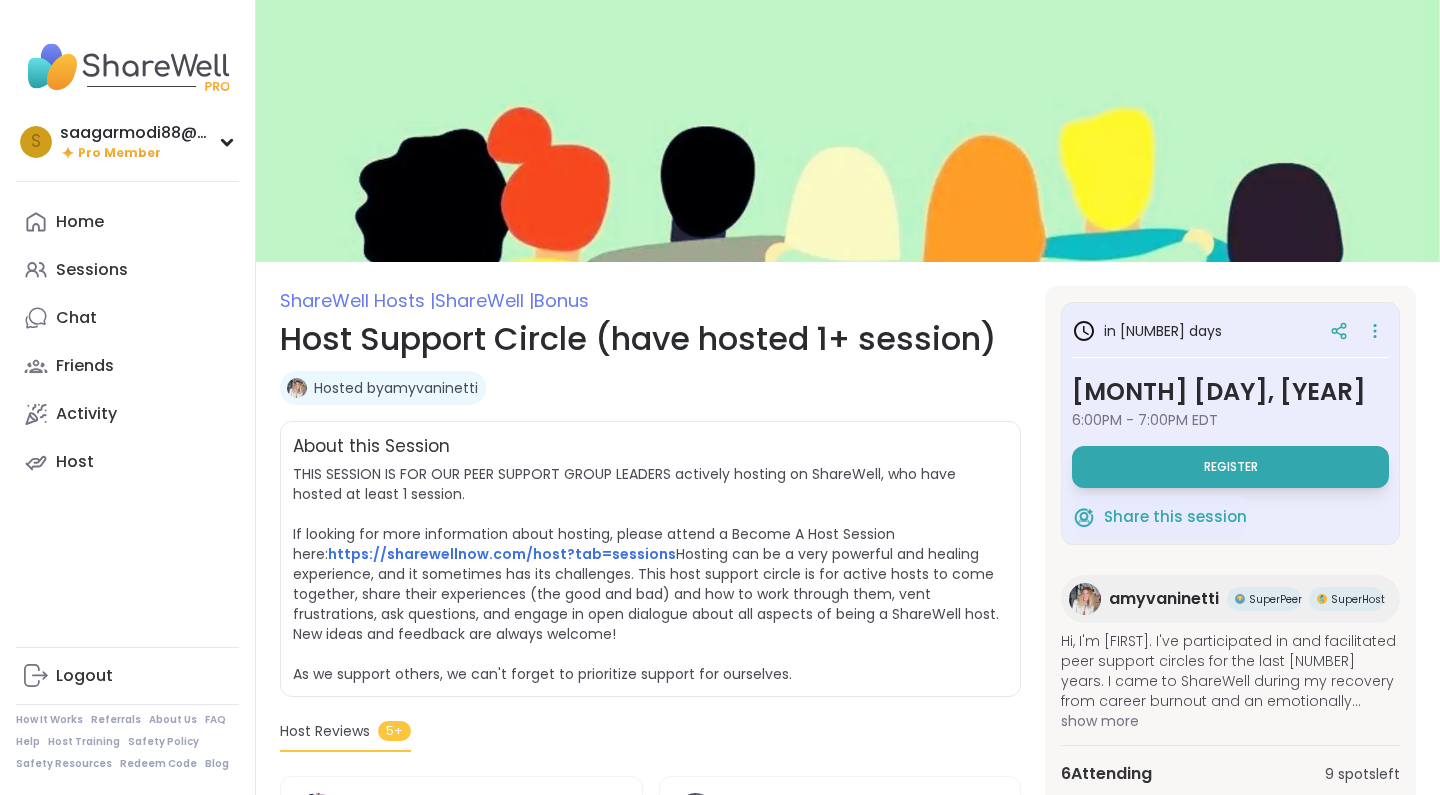 click on "show more" at bounding box center [1230, 721] 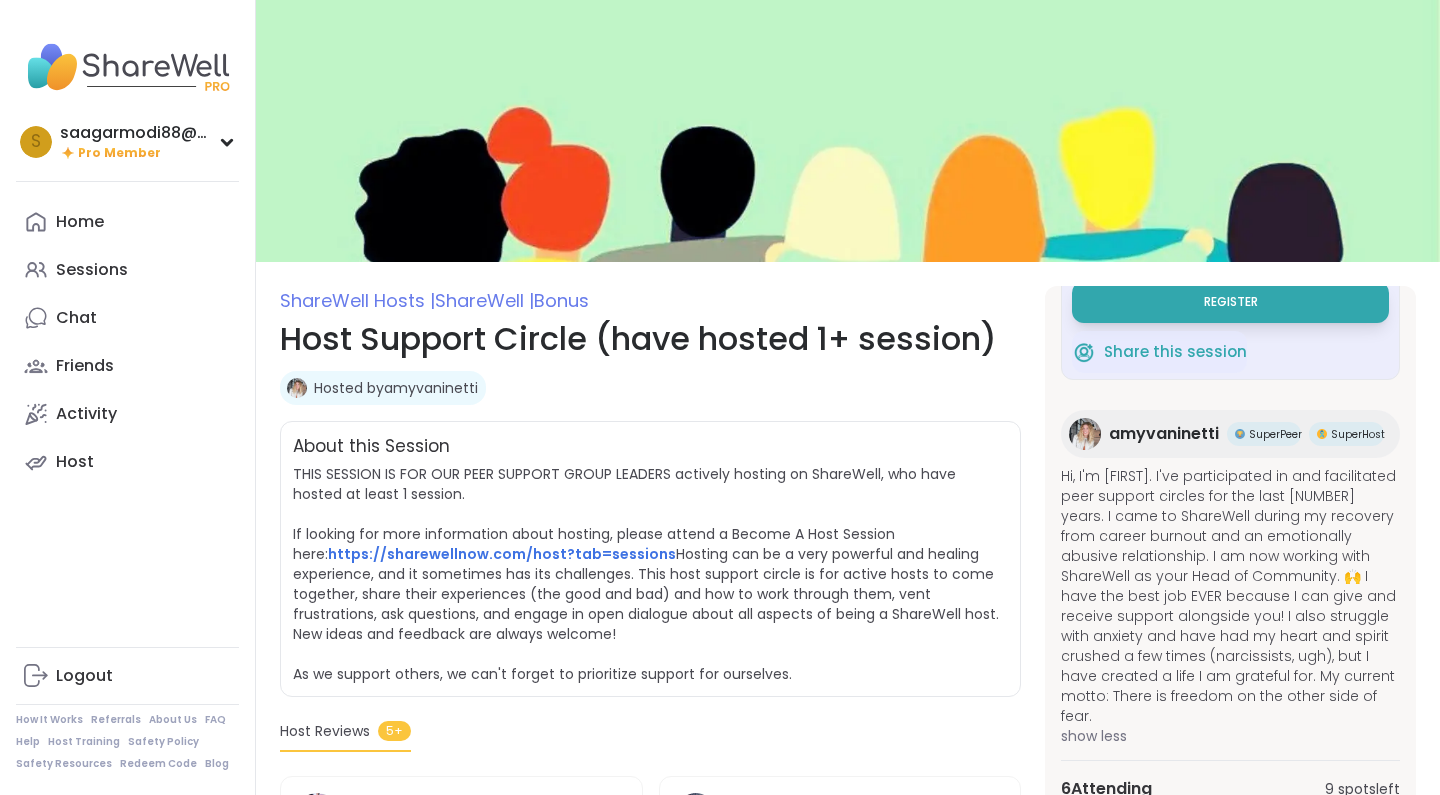 scroll, scrollTop: 164, scrollLeft: 0, axis: vertical 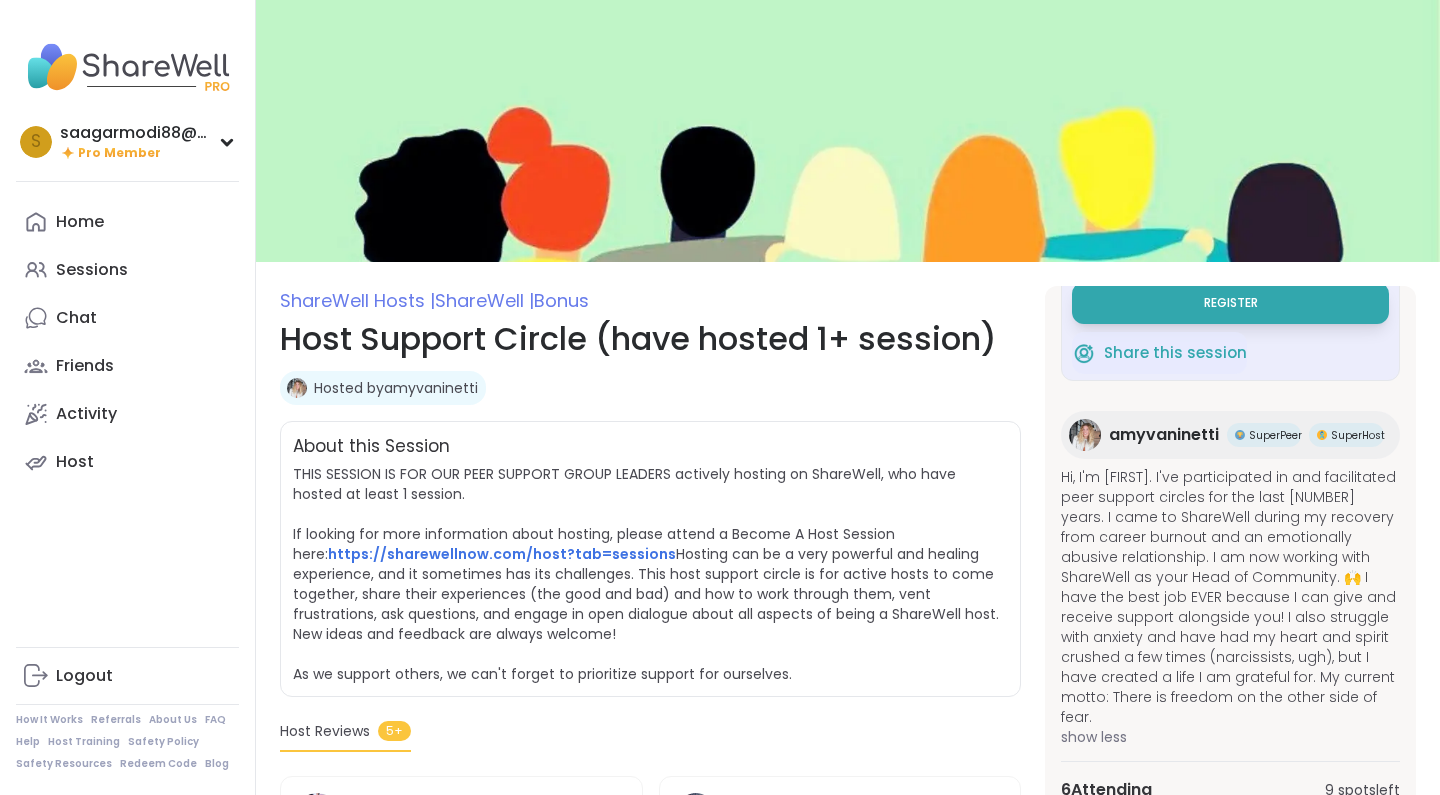 click at bounding box center (1085, 435) 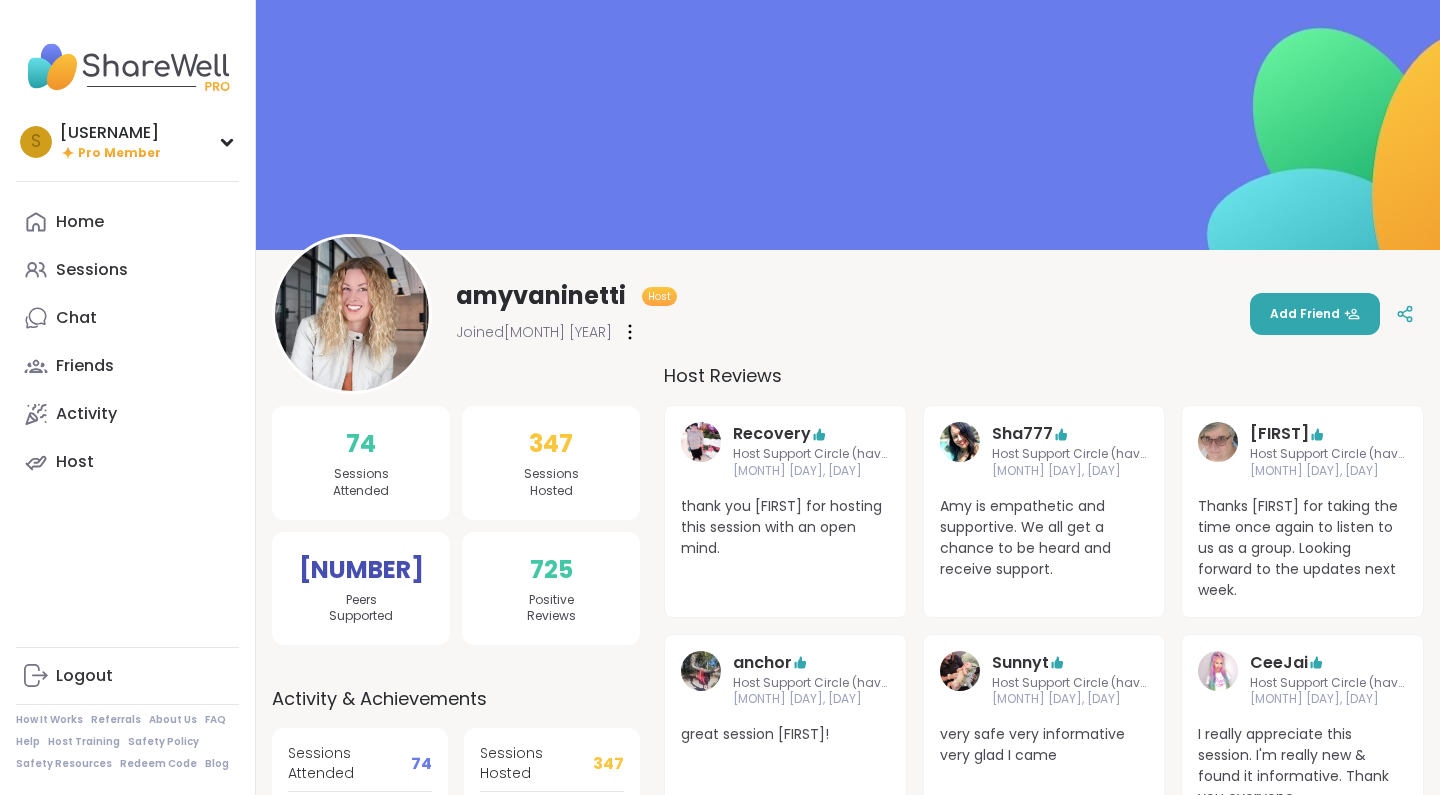 scroll, scrollTop: 0, scrollLeft: 0, axis: both 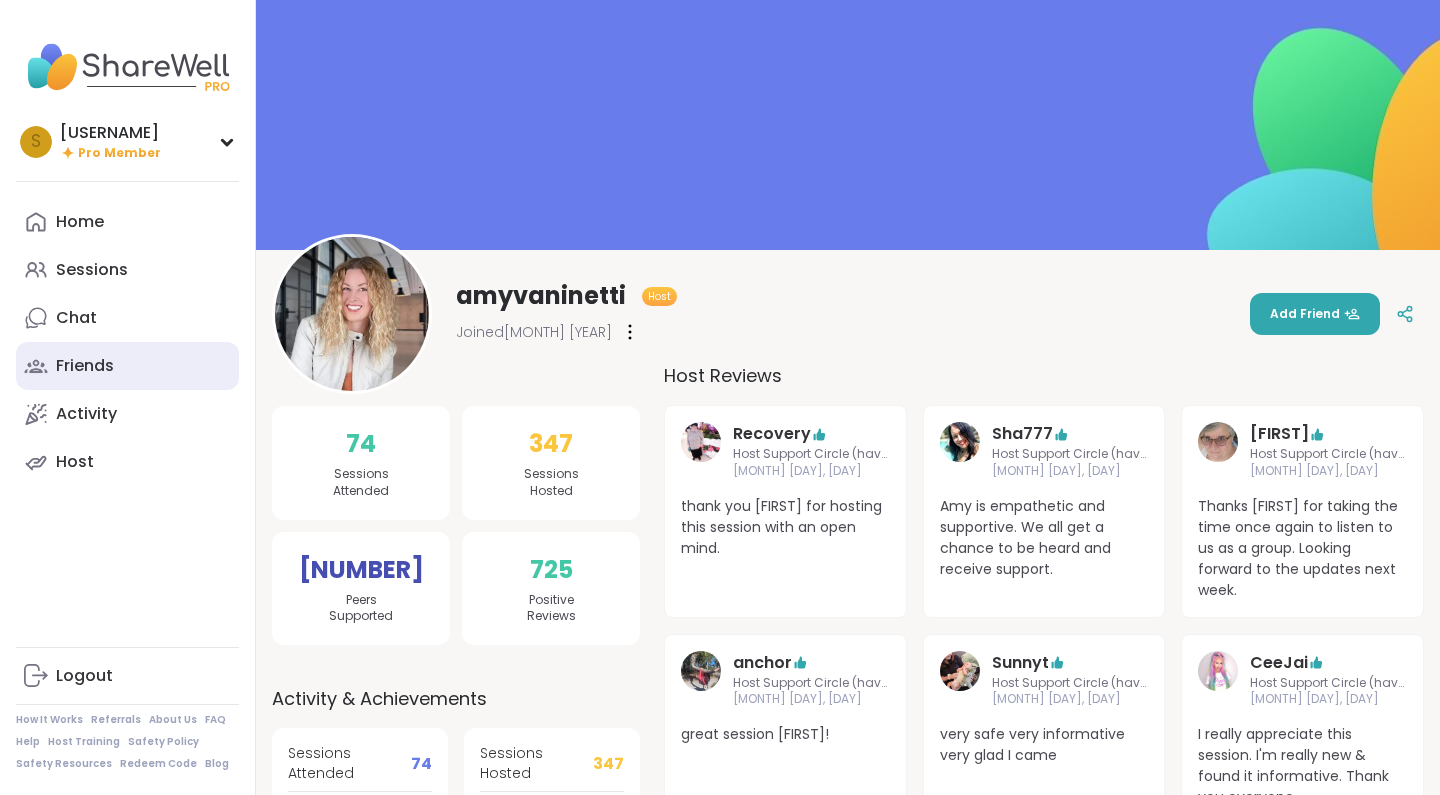 click on "Friends" at bounding box center (85, 366) 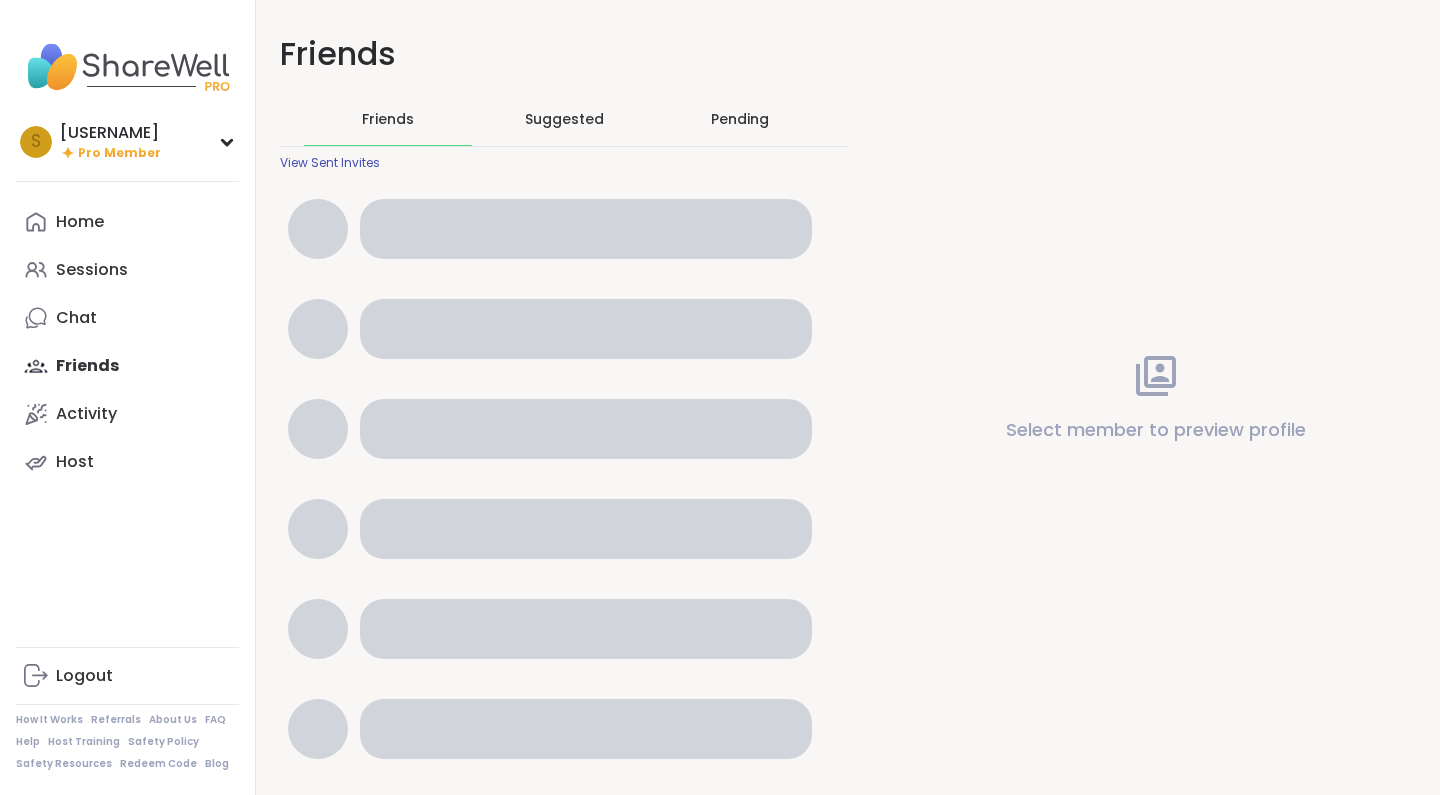 scroll, scrollTop: 0, scrollLeft: 0, axis: both 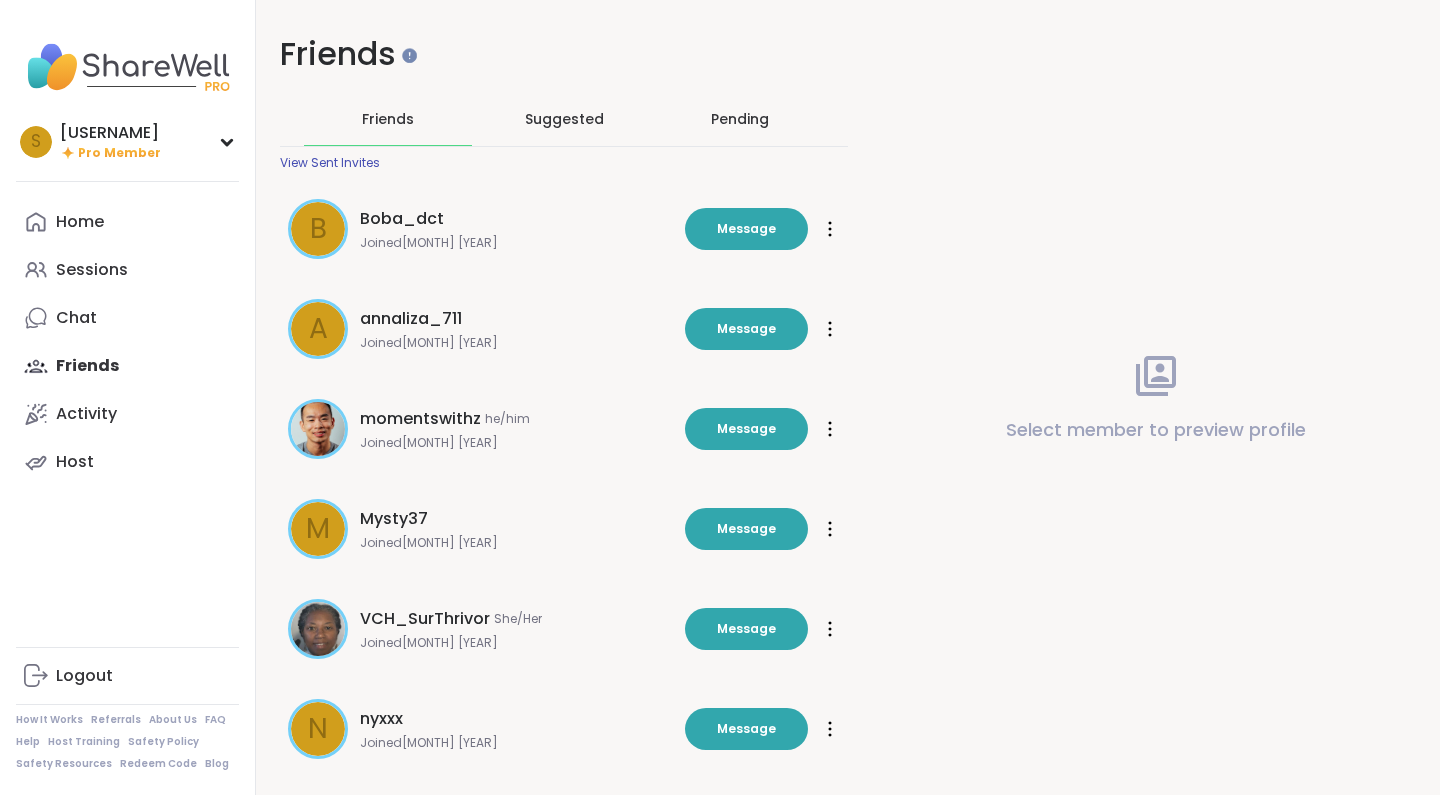 click on "Suggested" at bounding box center [564, 119] 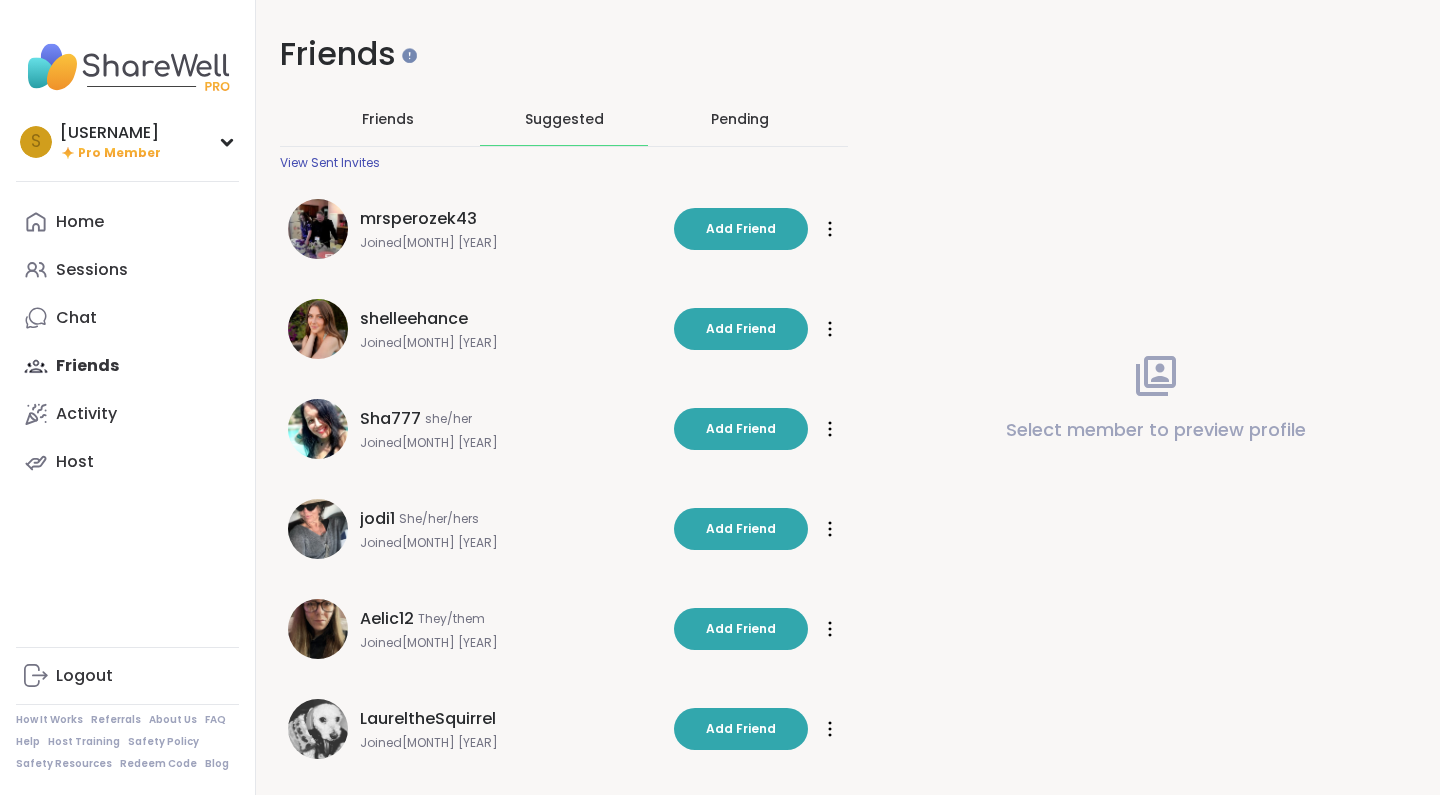 click on "Pending" at bounding box center (740, 119) 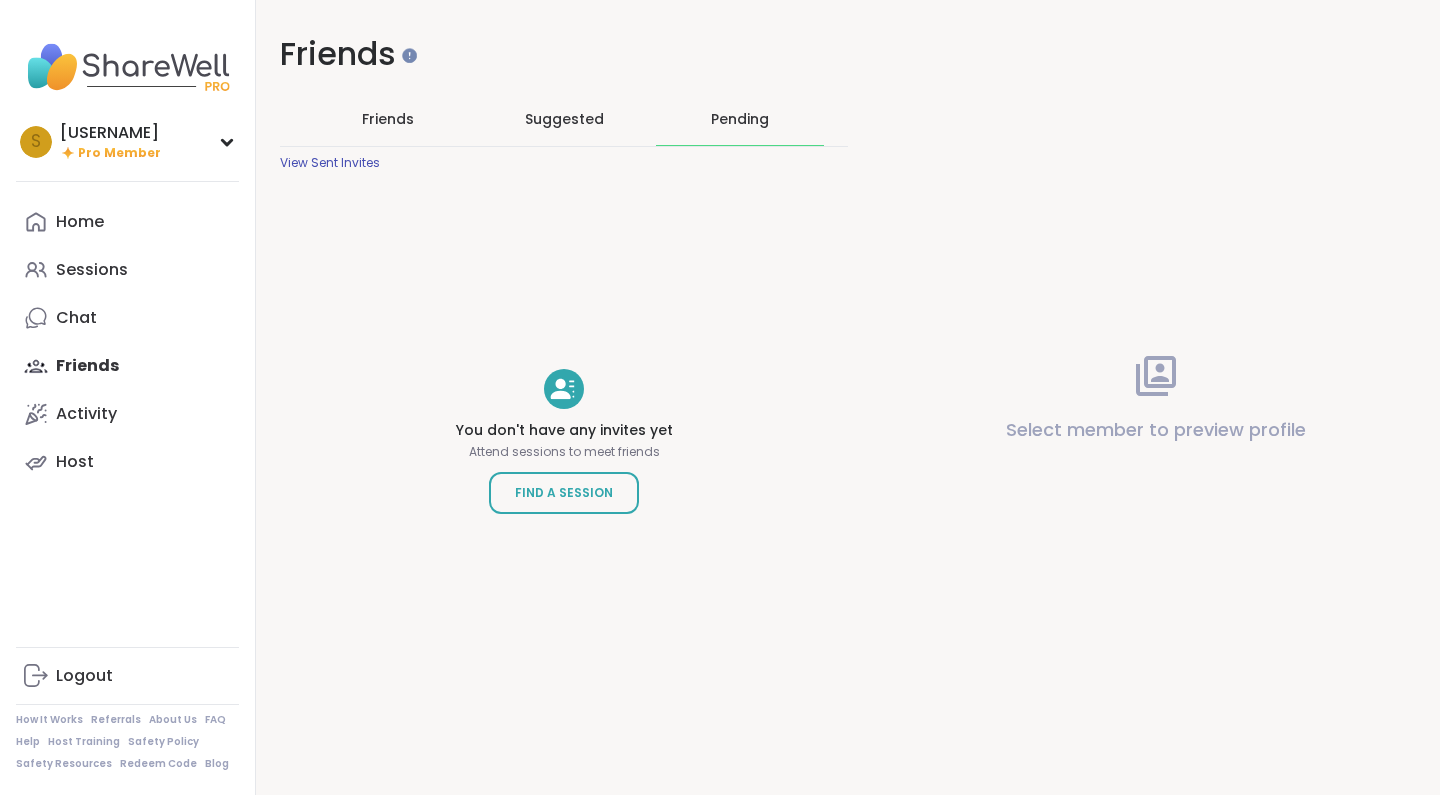 click on "Friends" at bounding box center (388, 119) 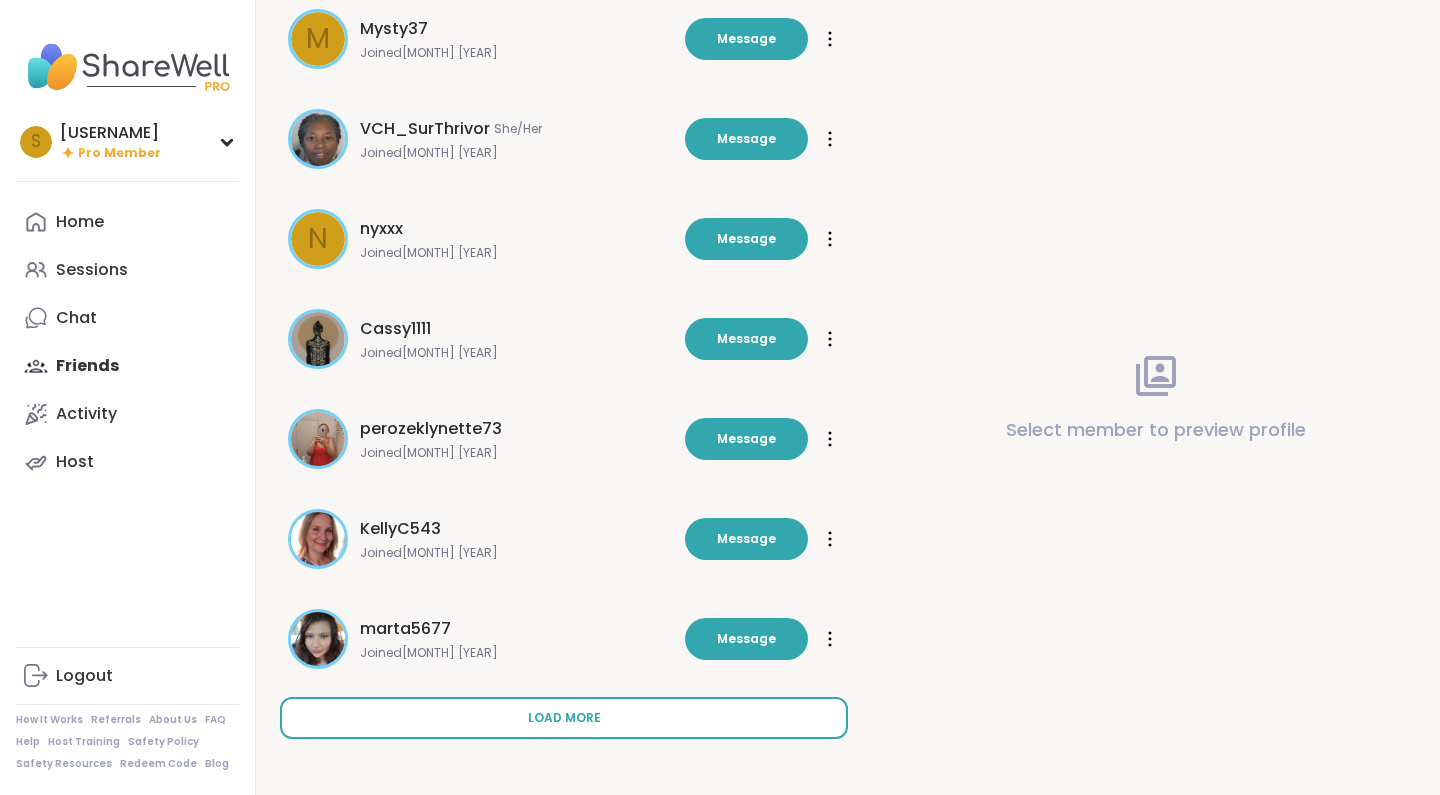 scroll, scrollTop: 489, scrollLeft: 0, axis: vertical 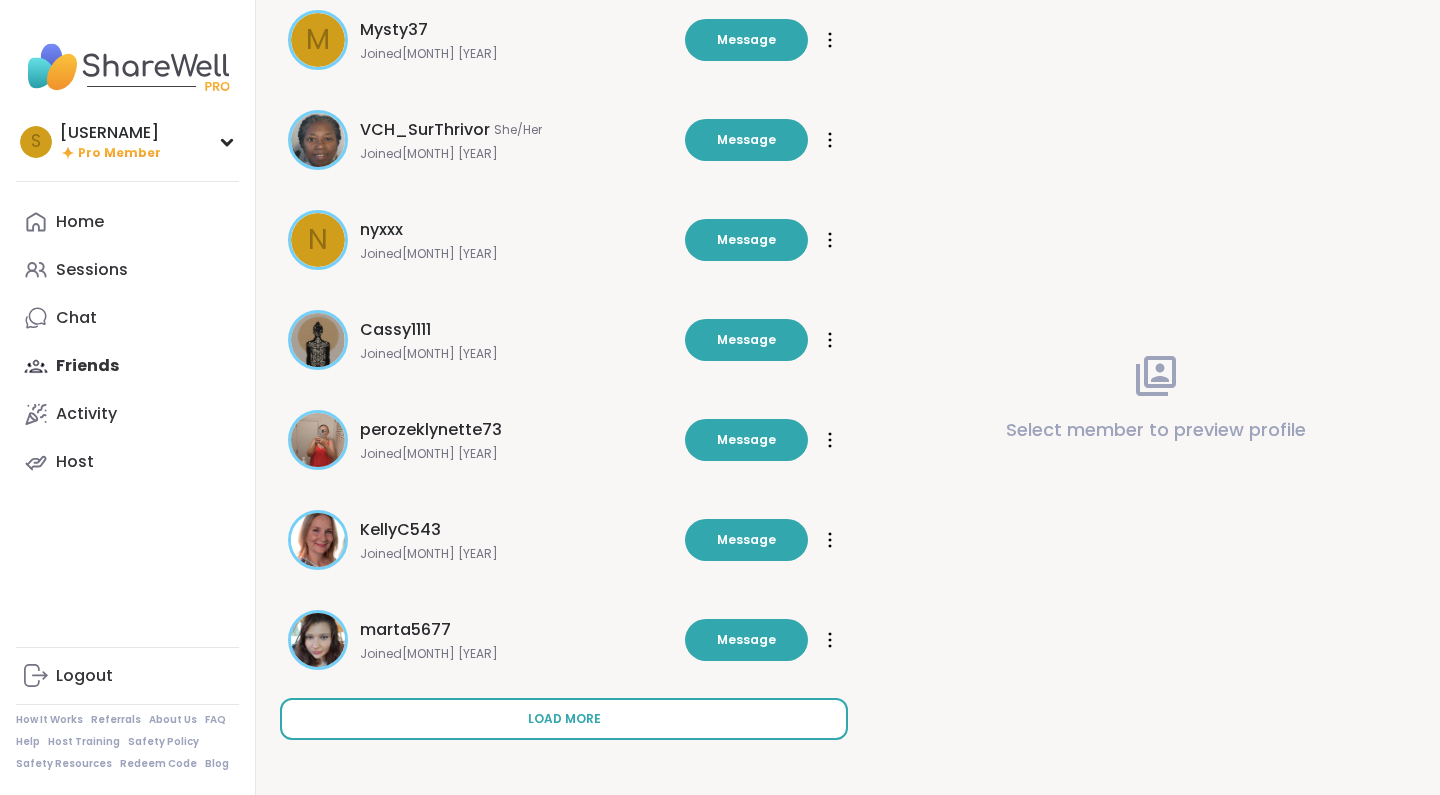 click on "Load more" at bounding box center (564, 719) 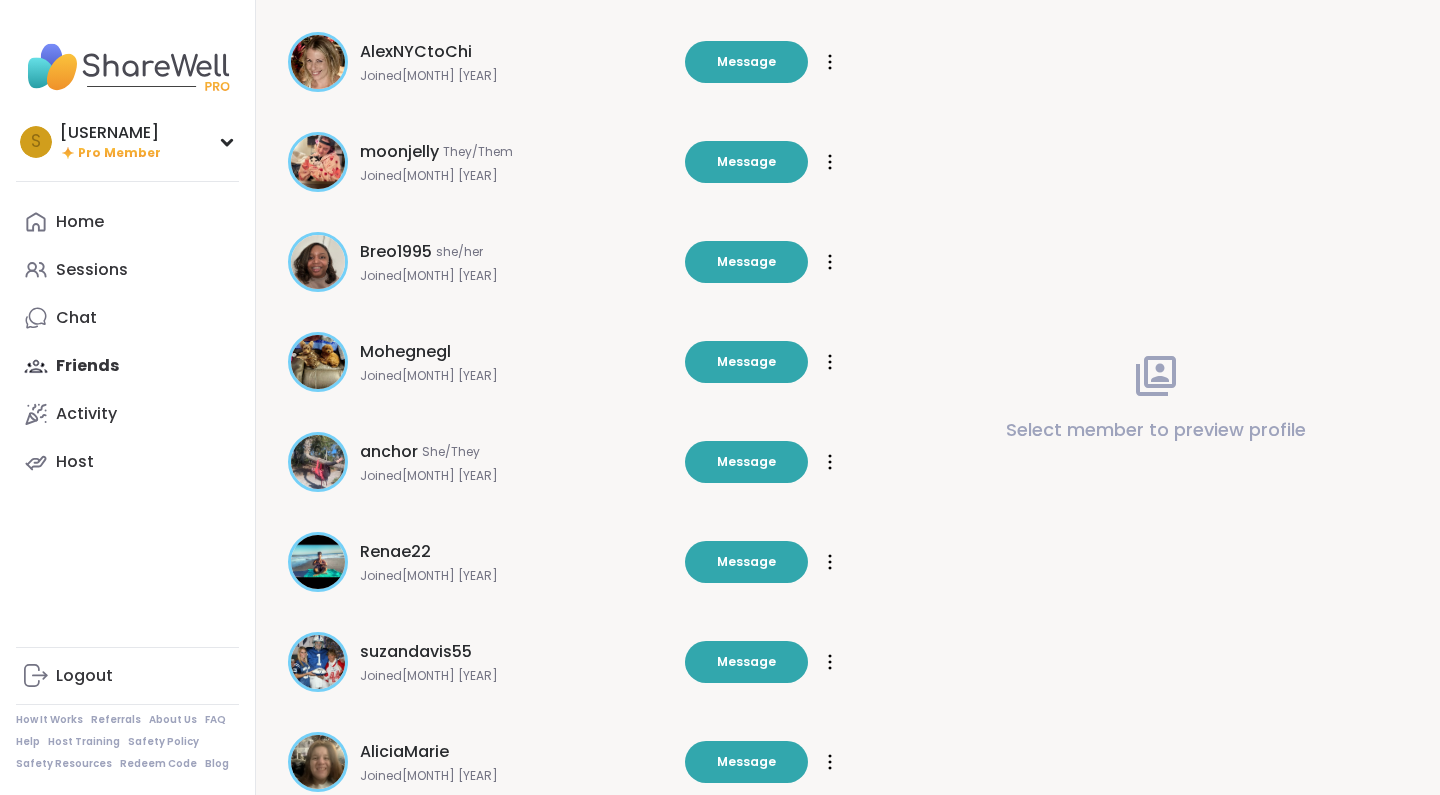 scroll, scrollTop: 1489, scrollLeft: 0, axis: vertical 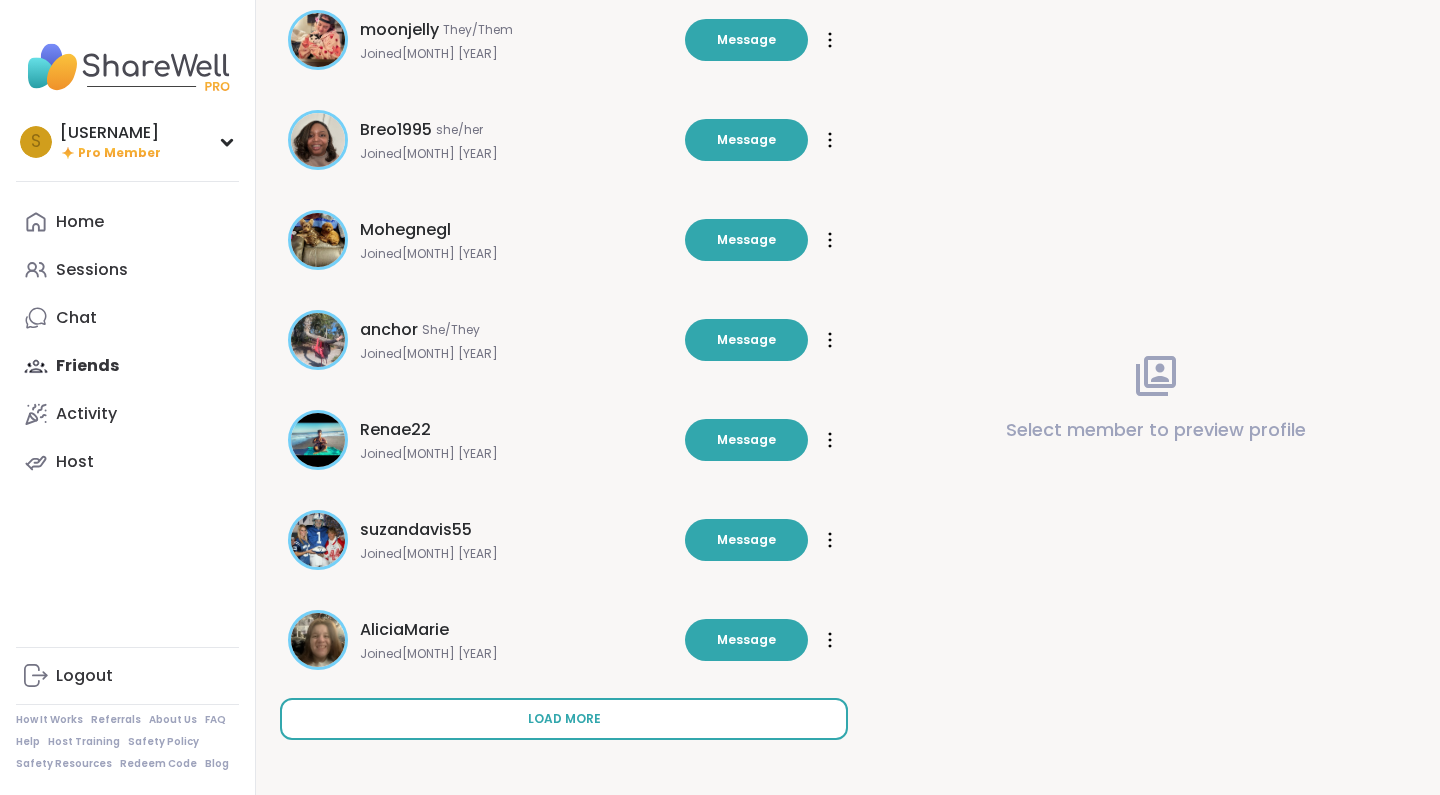 click on "Load more" at bounding box center [564, 719] 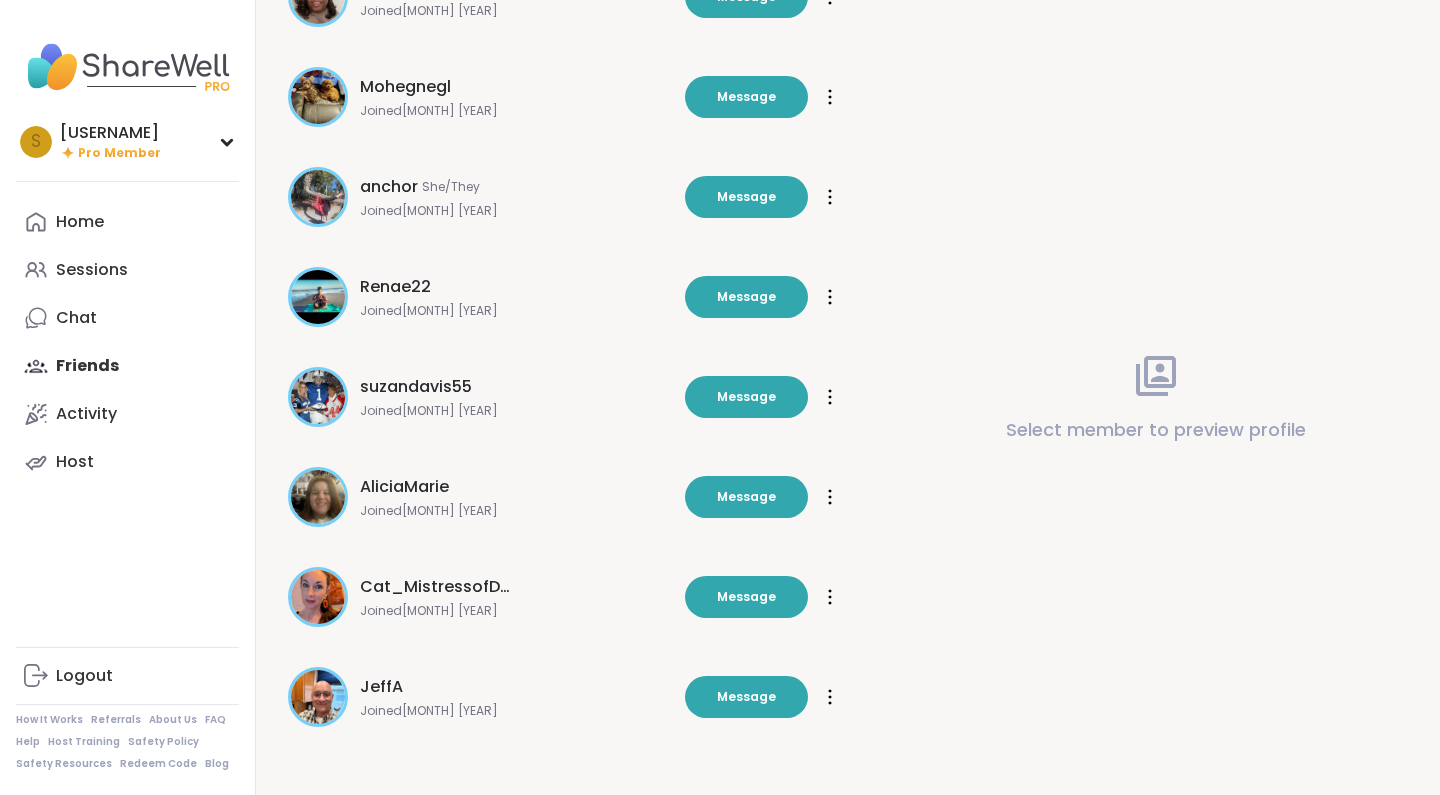 scroll, scrollTop: 1631, scrollLeft: 0, axis: vertical 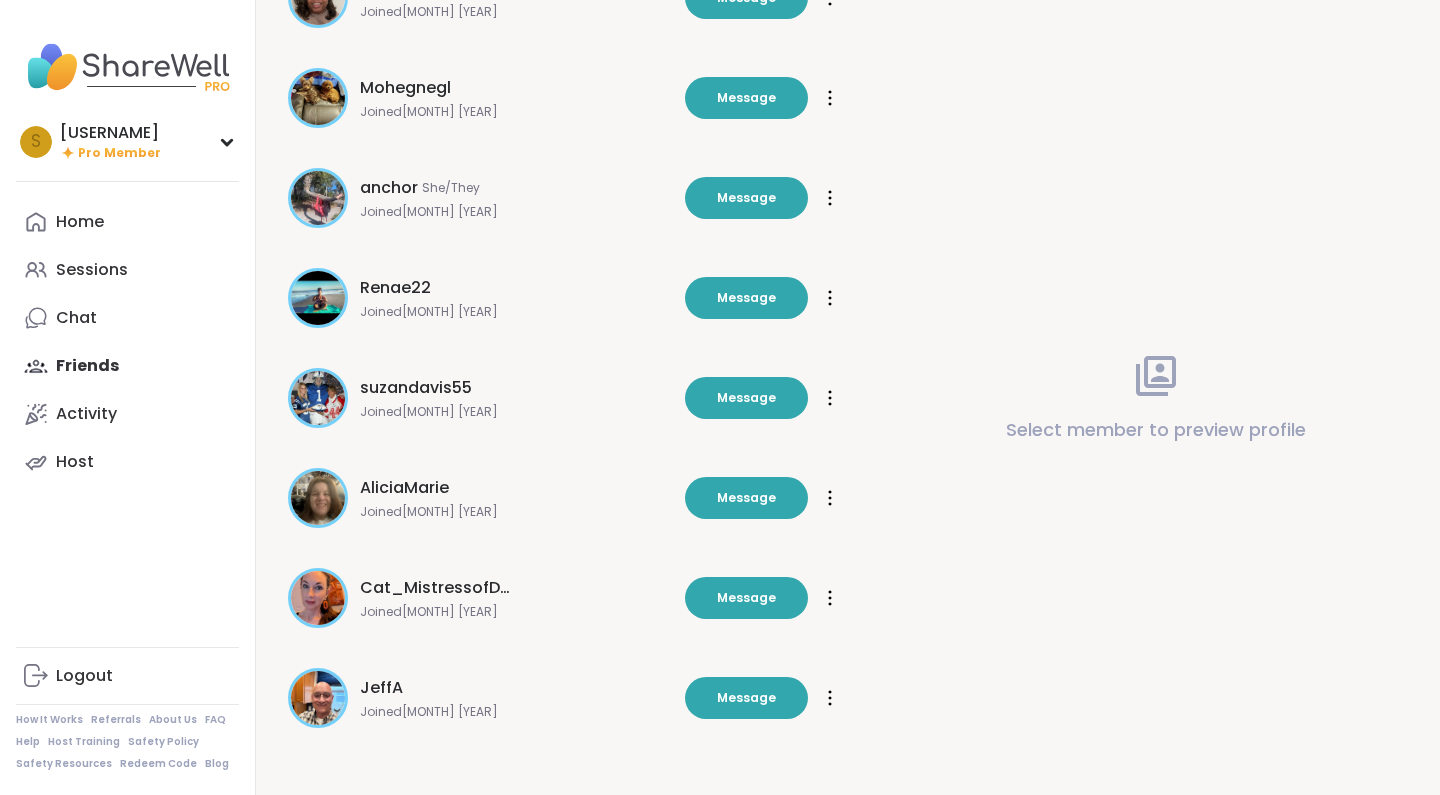click on "Cat_MistressofDarkHearts" at bounding box center (435, 588) 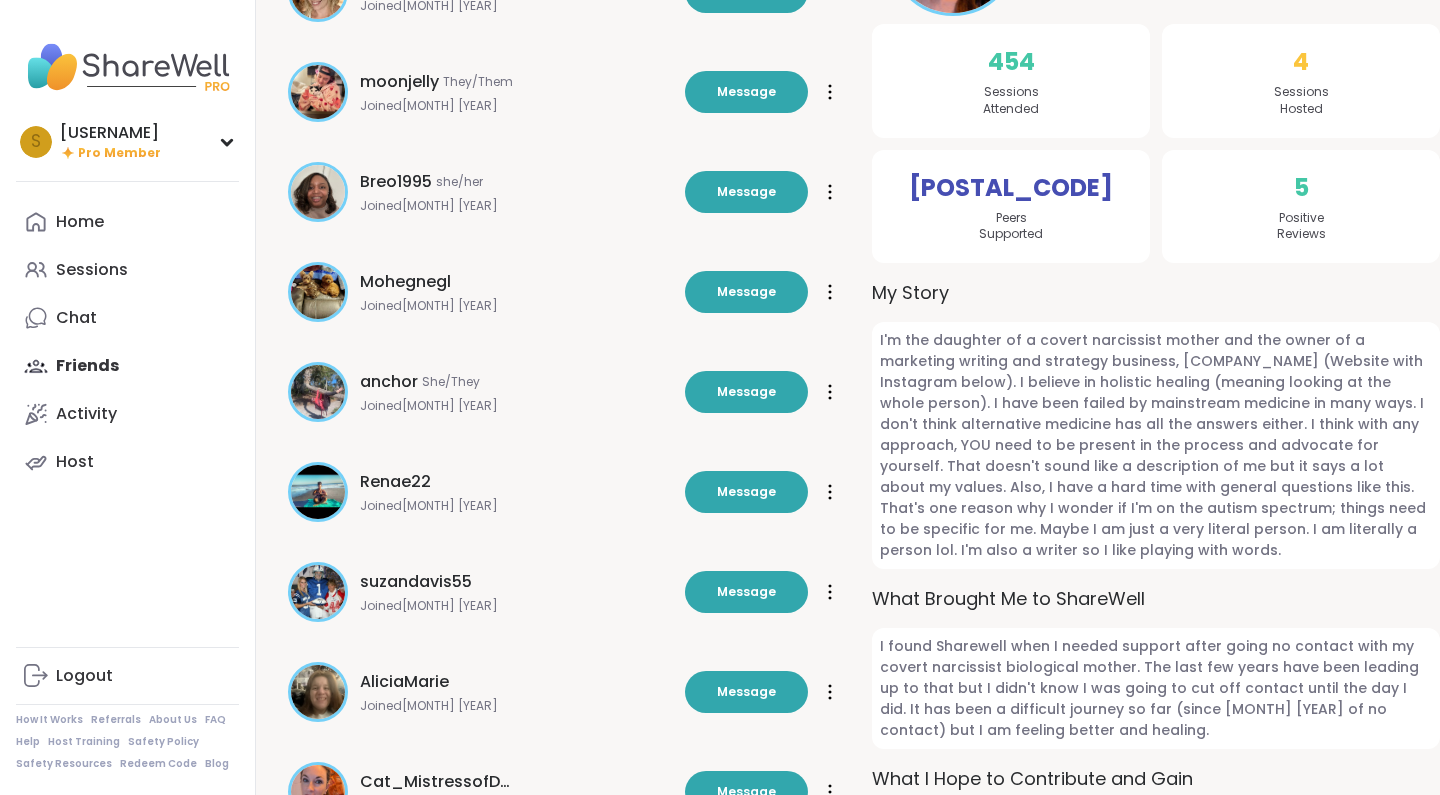 scroll, scrollTop: 1519, scrollLeft: 0, axis: vertical 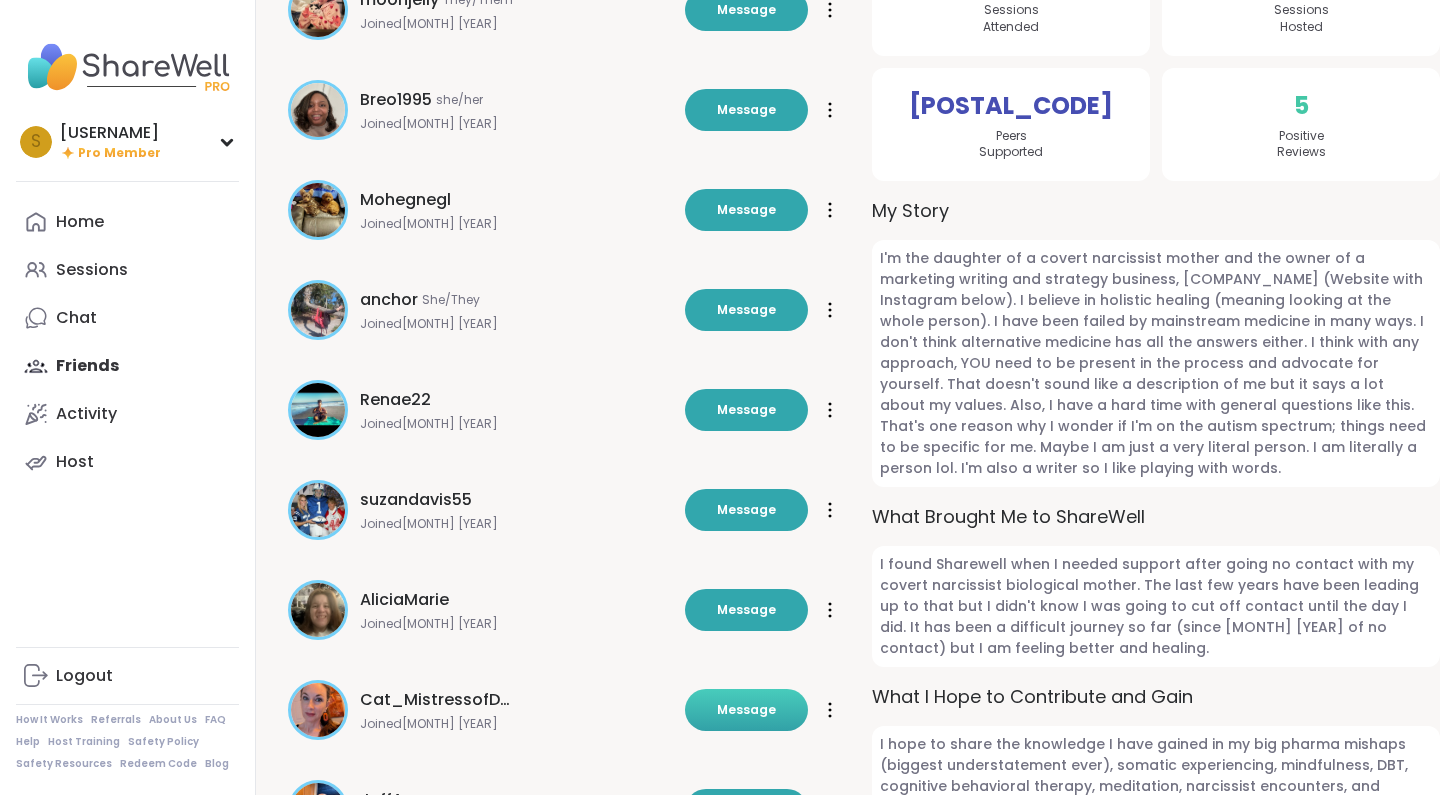 click on "Message" at bounding box center (746, 710) 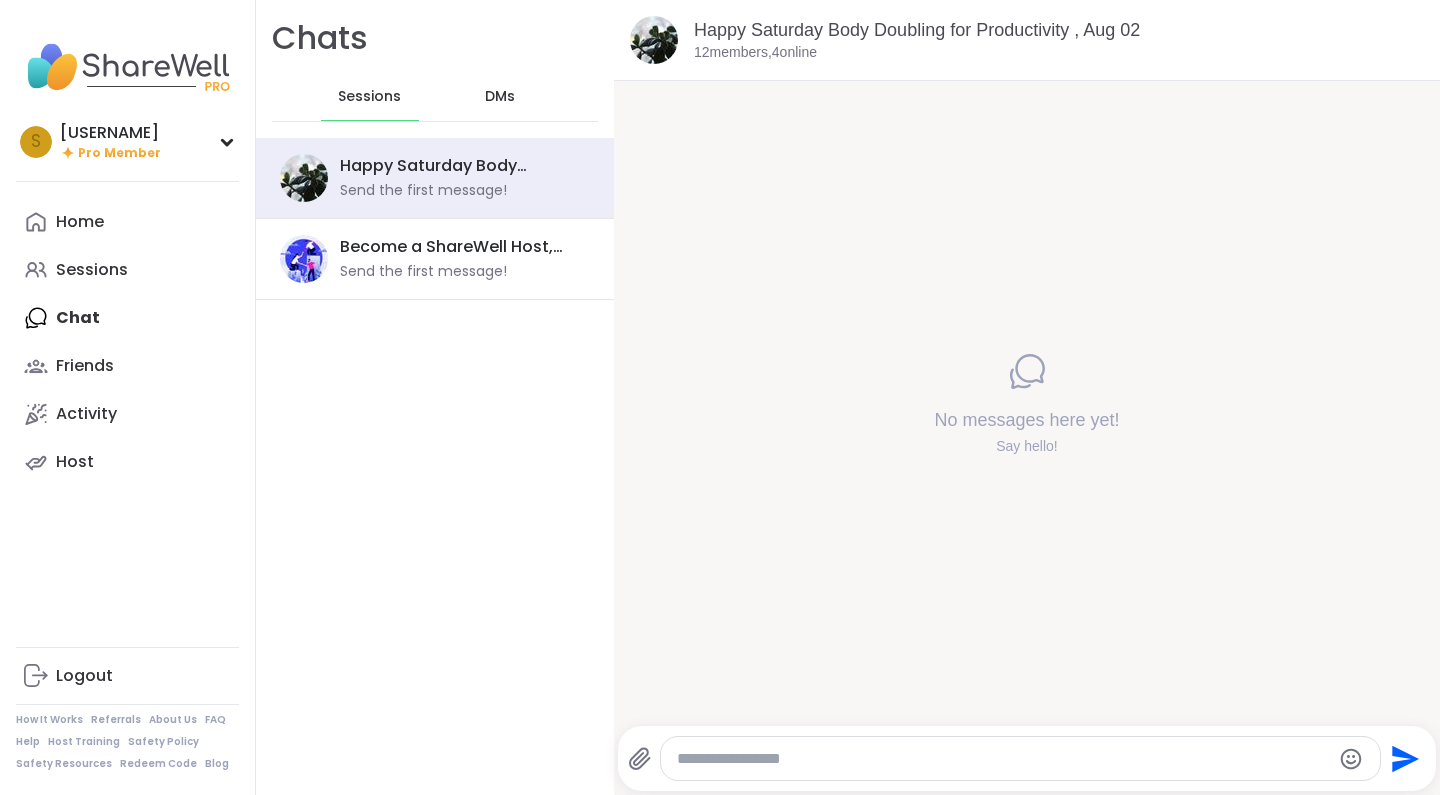 scroll, scrollTop: 0, scrollLeft: 0, axis: both 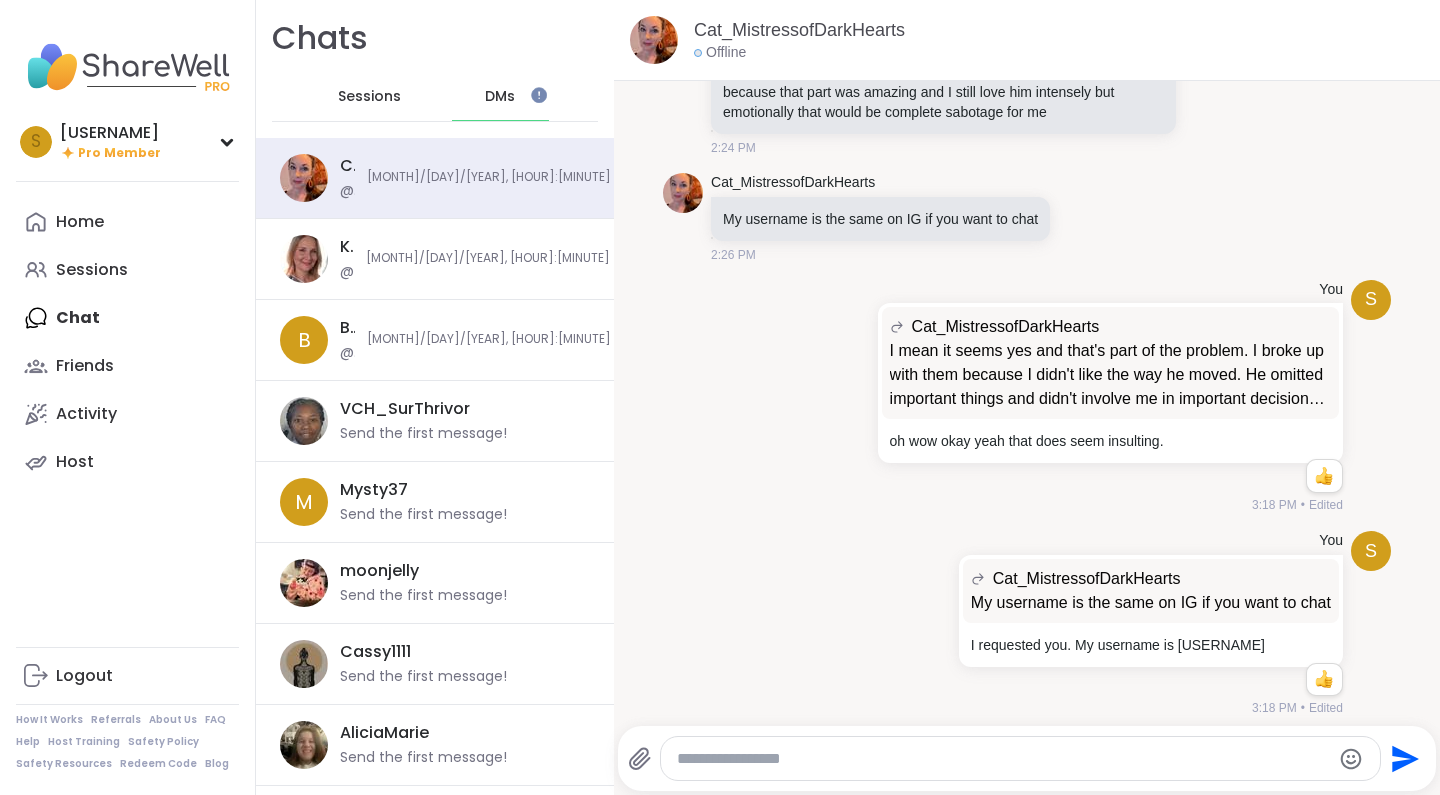 click at bounding box center [1003, 759] 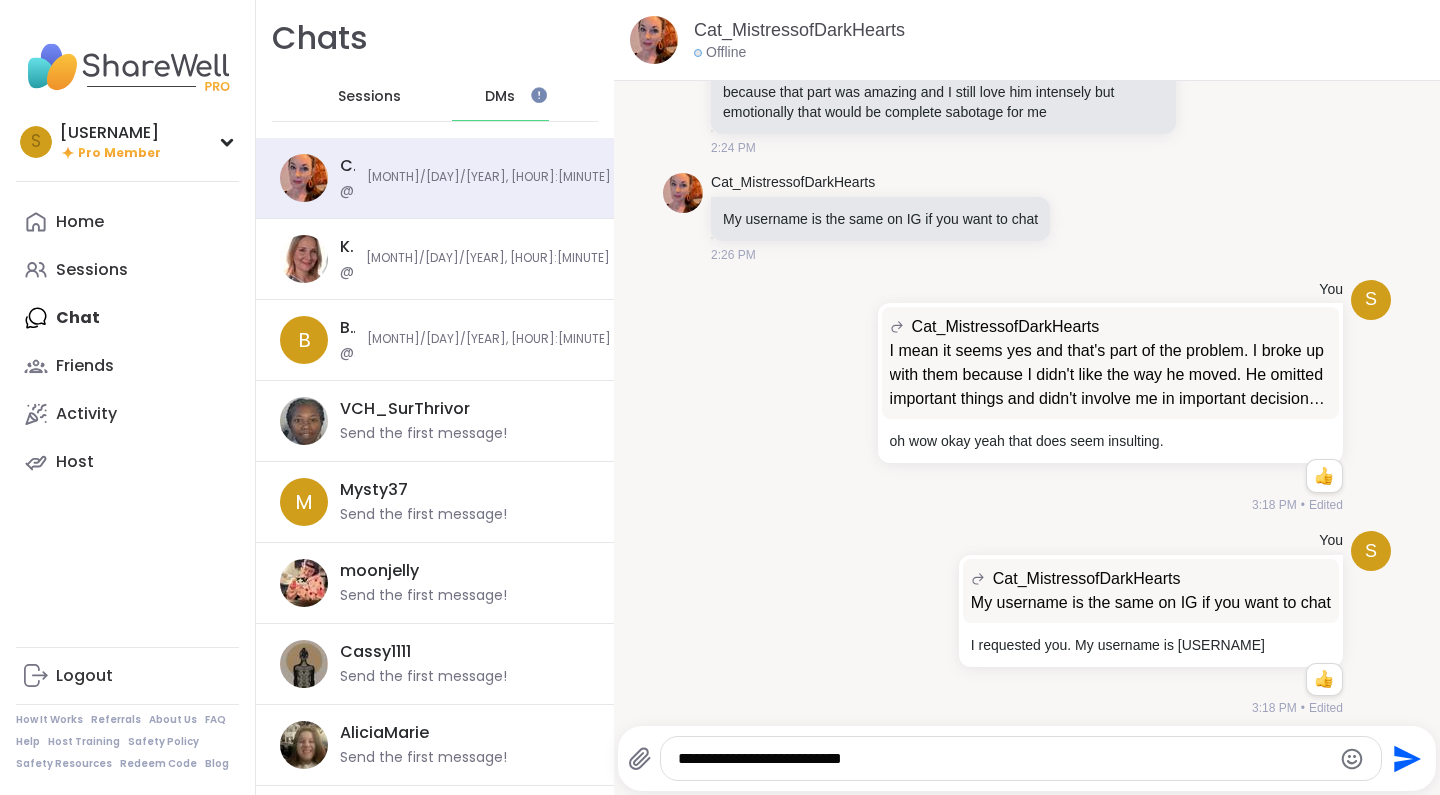 scroll, scrollTop: 0, scrollLeft: 0, axis: both 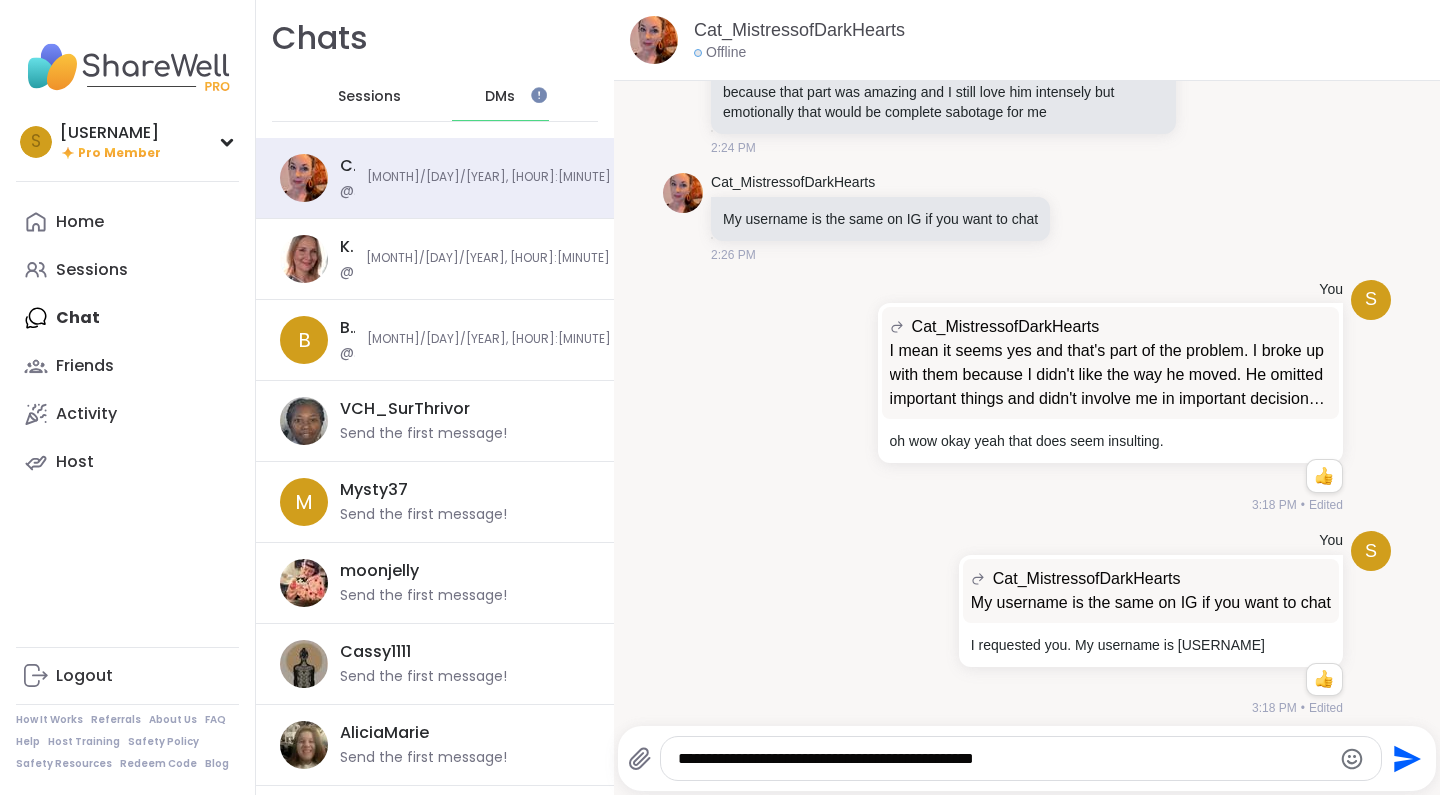 click on "**********" at bounding box center (1004, 759) 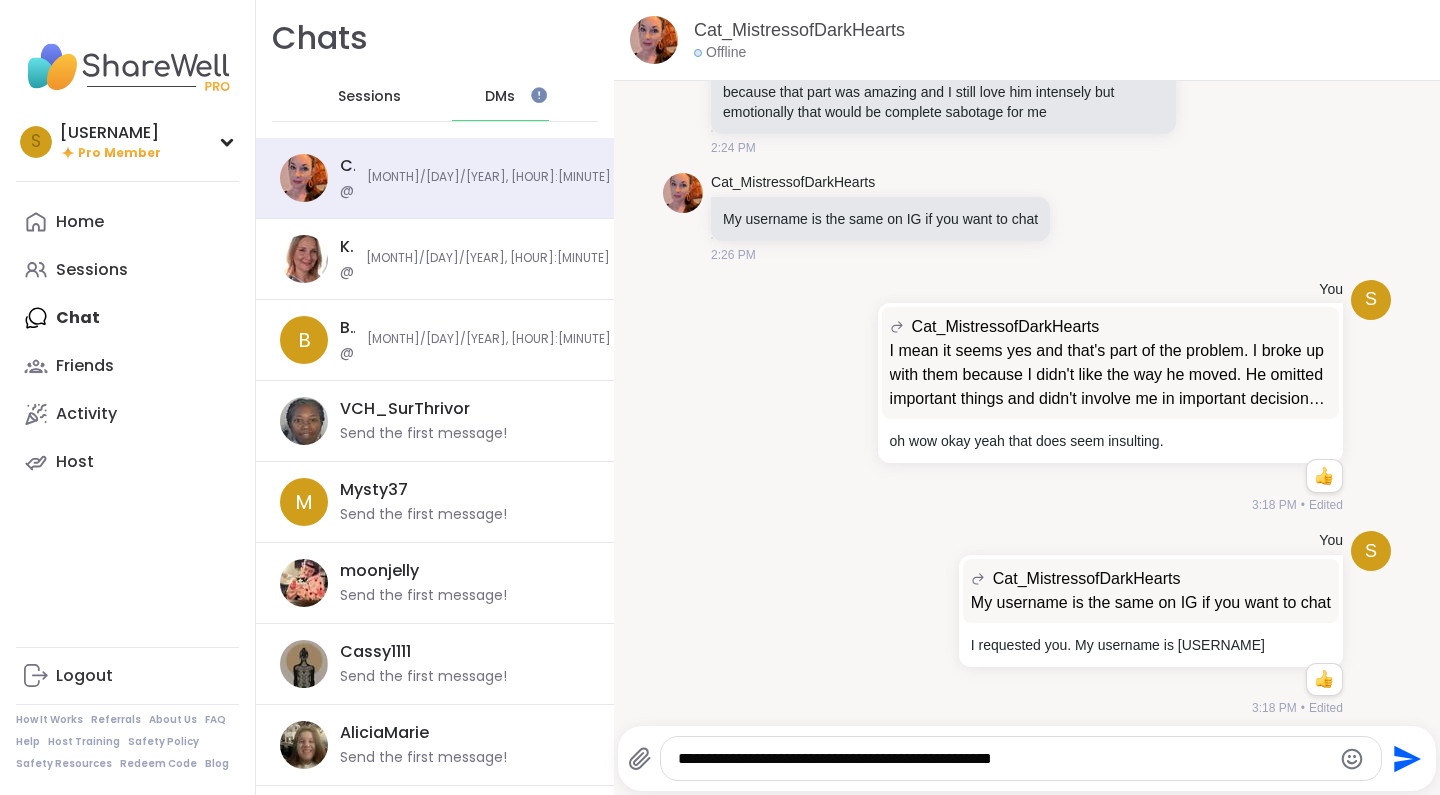 click on "**********" at bounding box center [1004, 759] 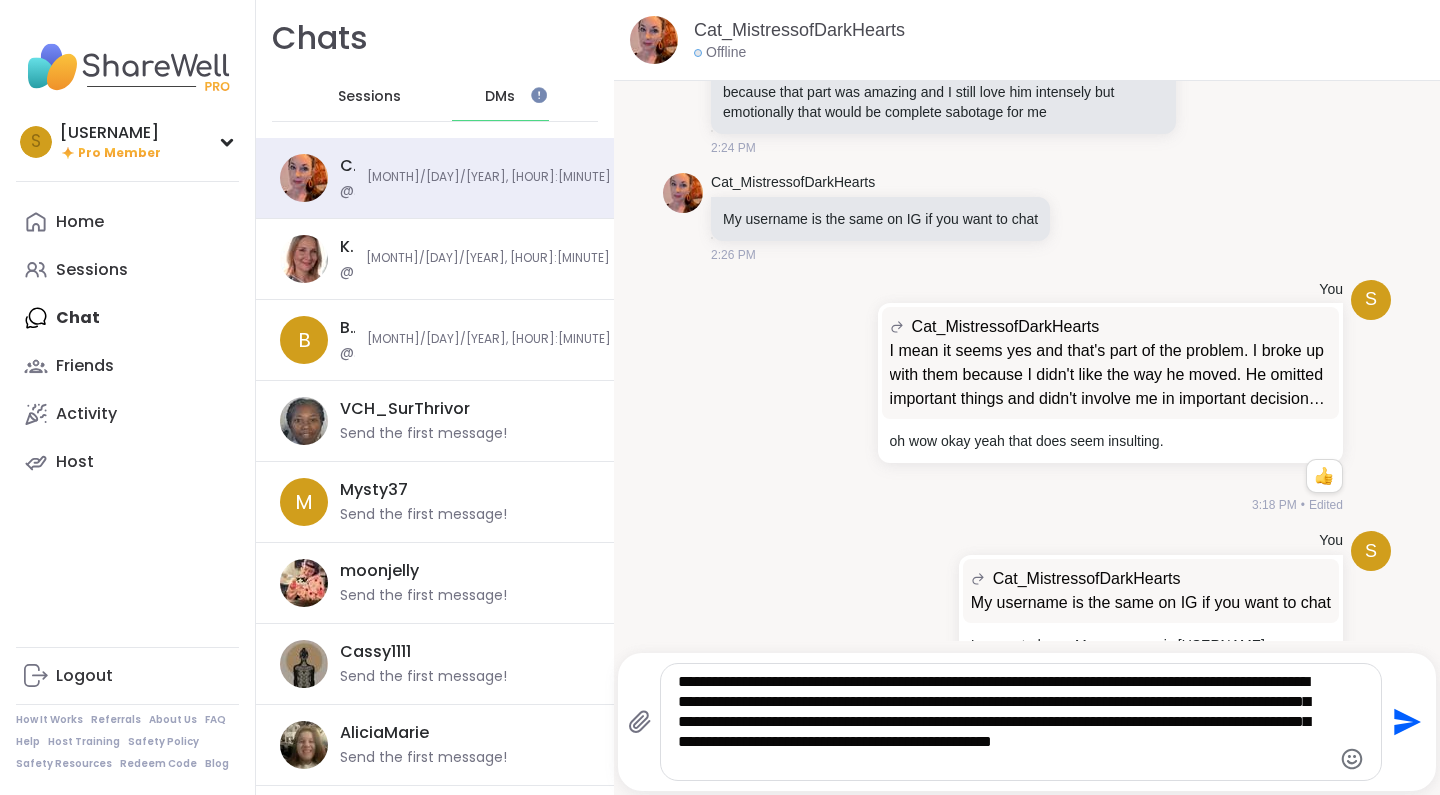 type on "**********" 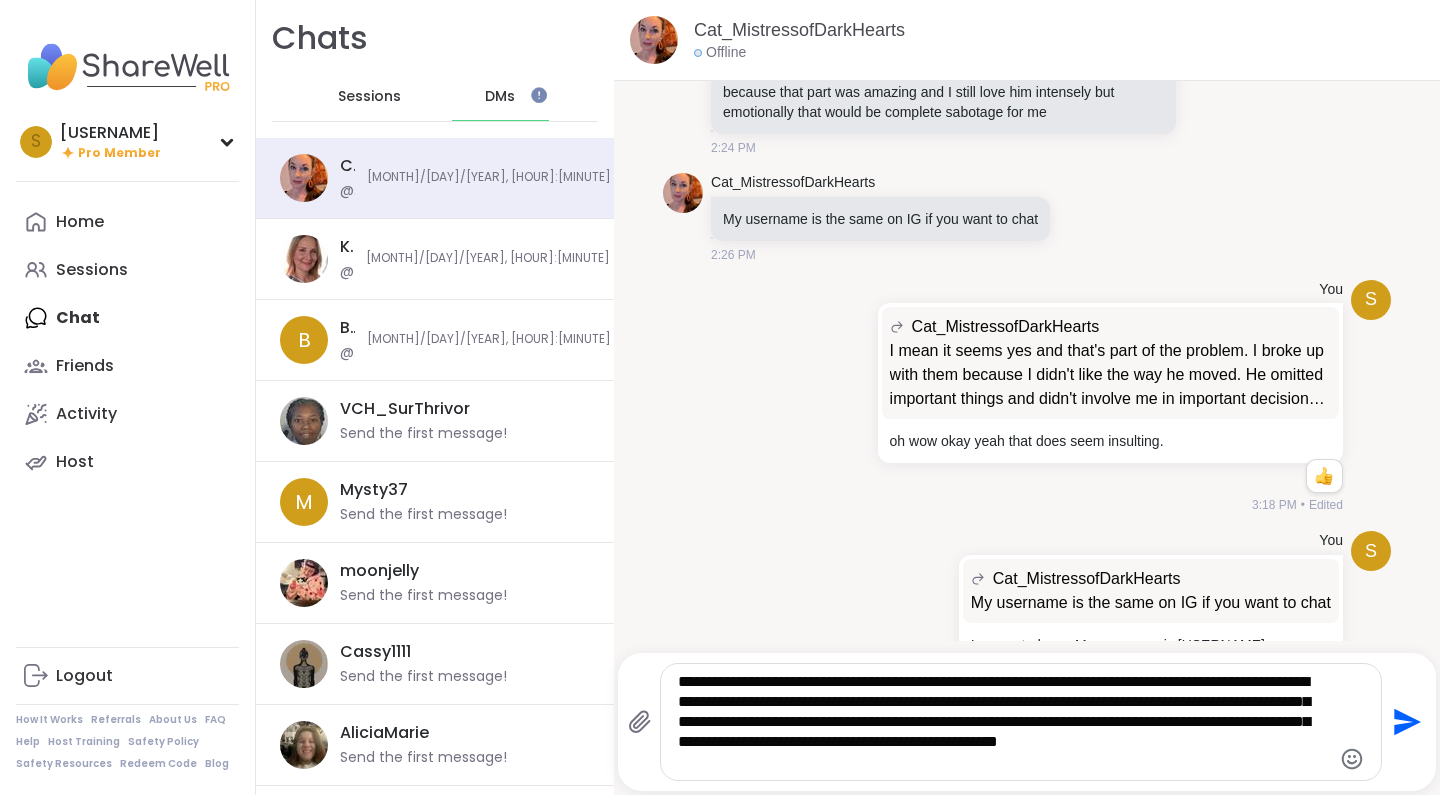 type 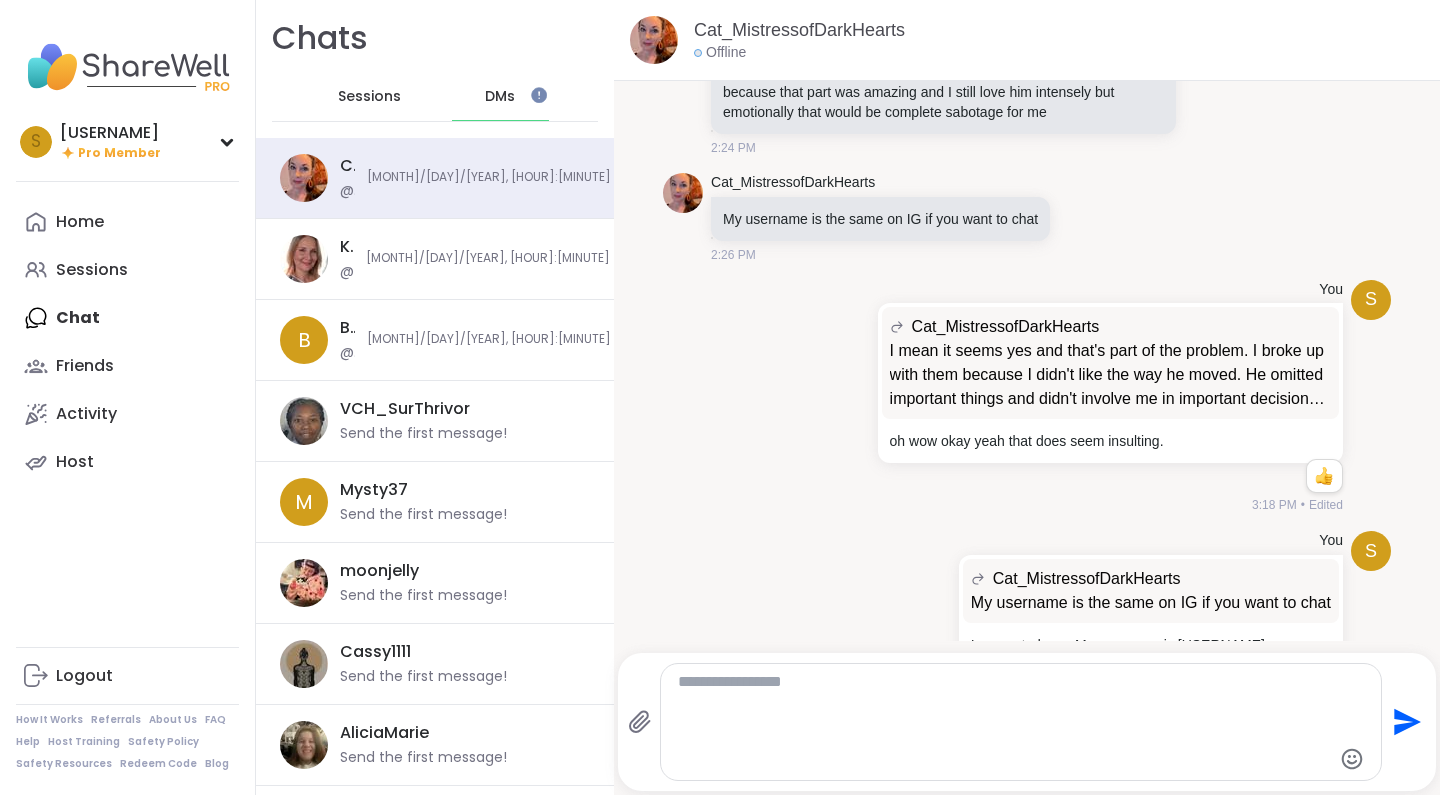 scroll, scrollTop: 8243, scrollLeft: 0, axis: vertical 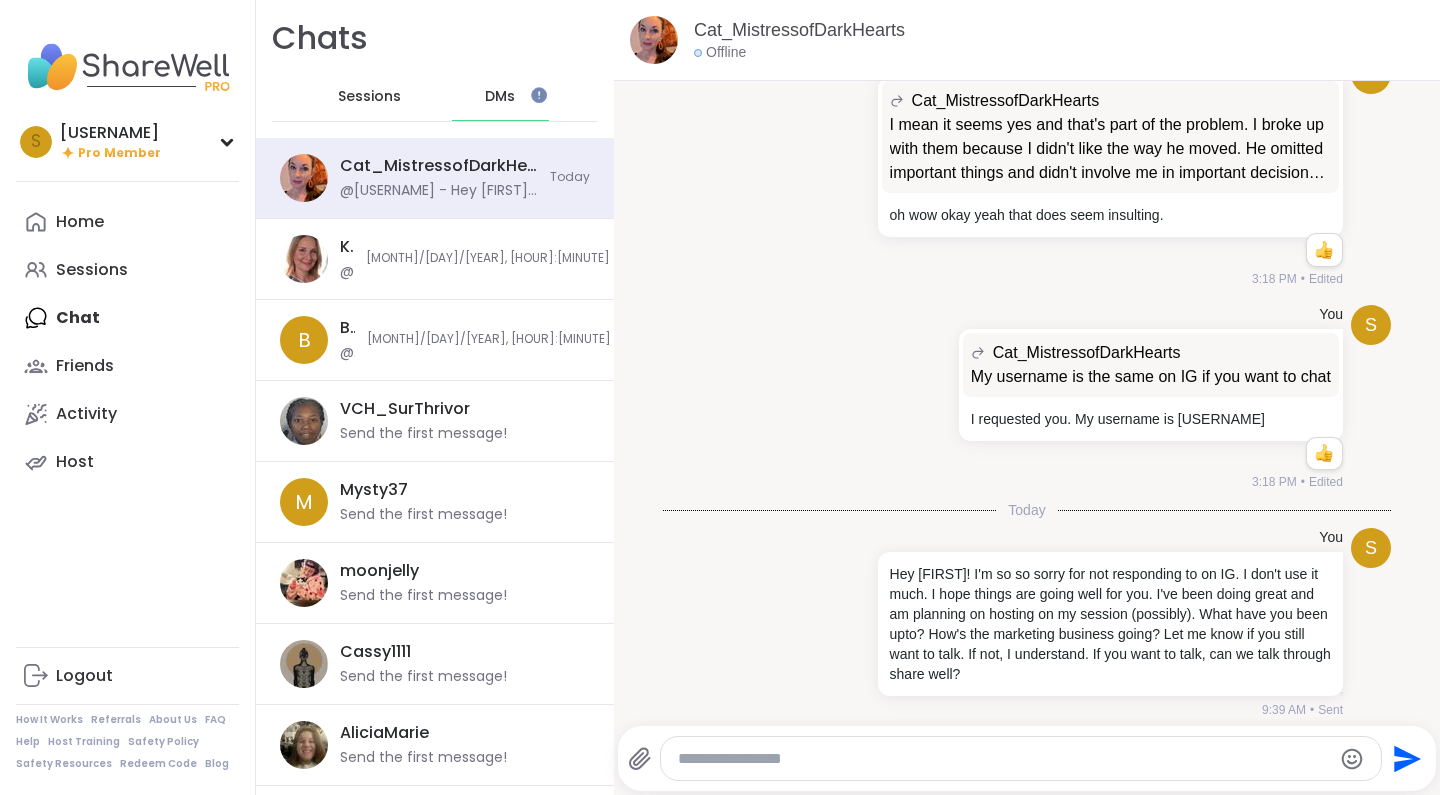 click on "DMs" at bounding box center (500, 97) 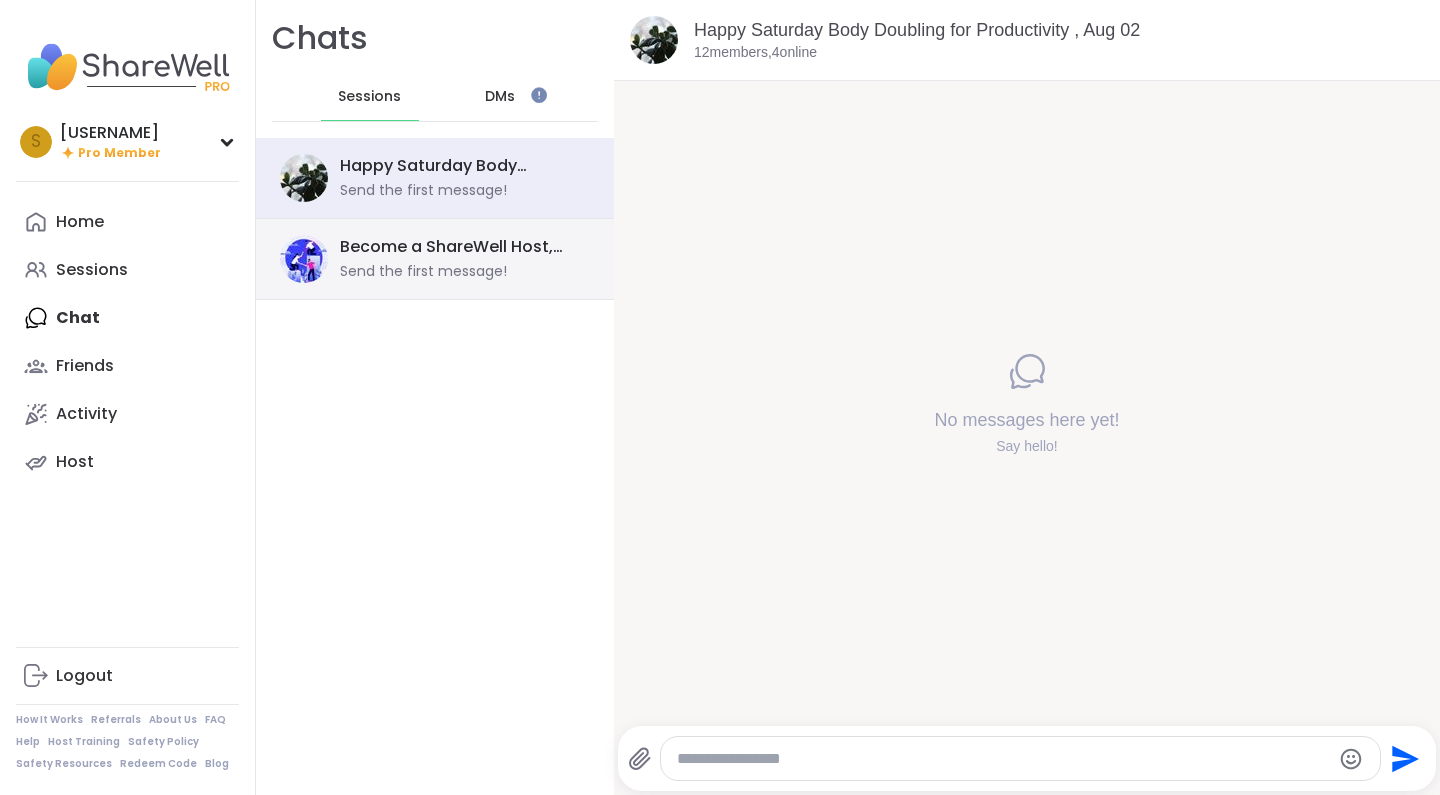 click on "Send the first message!" at bounding box center (423, 272) 